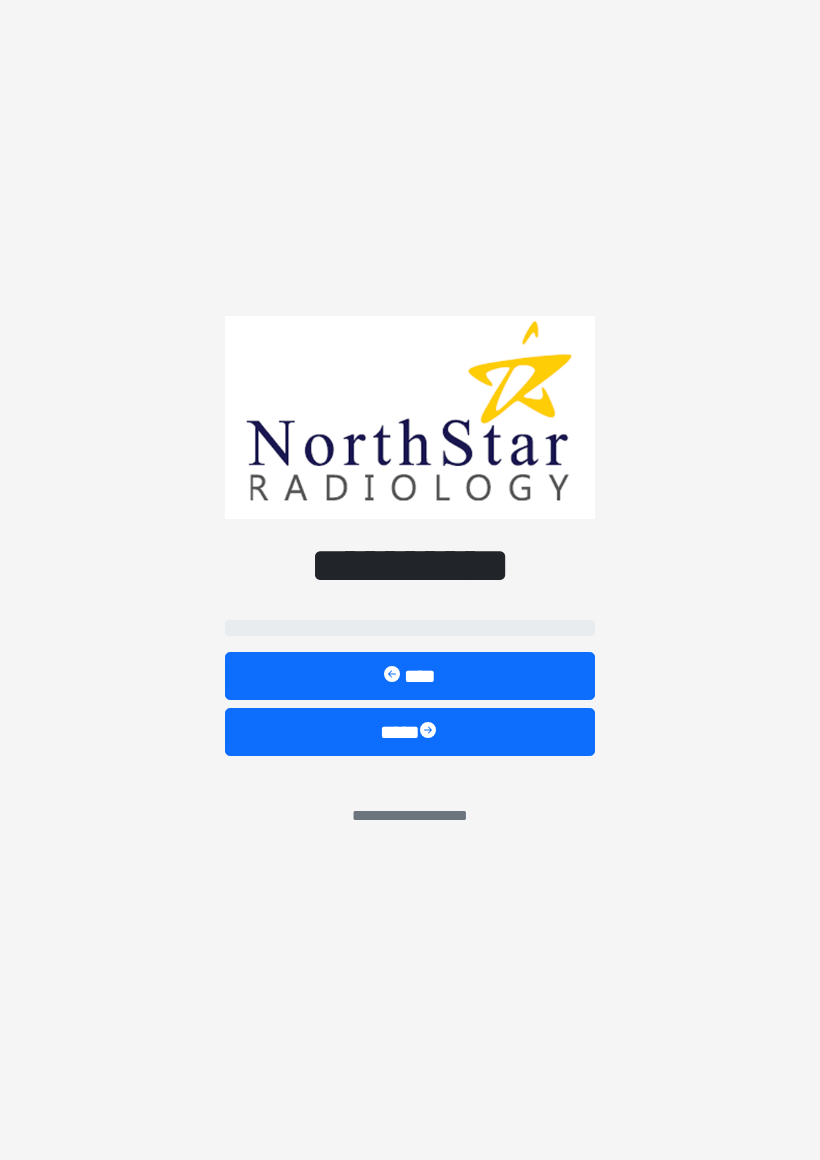 scroll, scrollTop: 0, scrollLeft: 0, axis: both 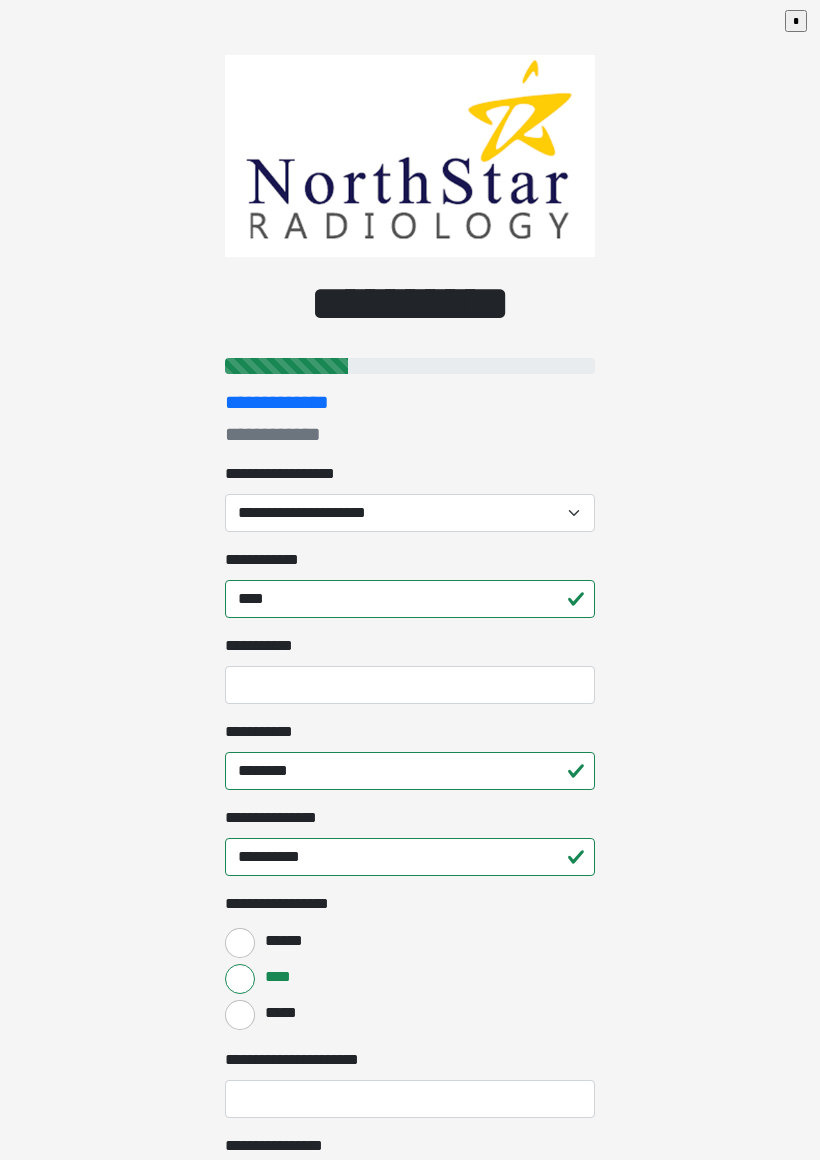 click on "**********" at bounding box center (410, 513) 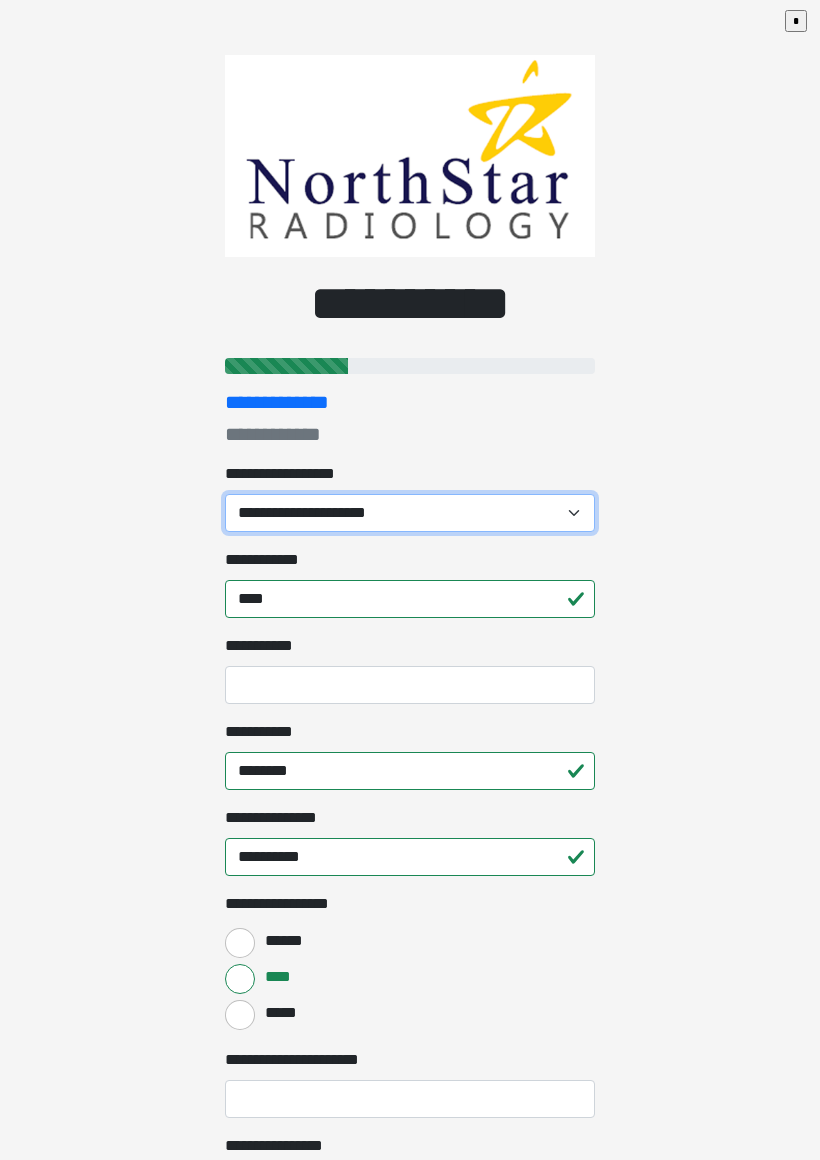 select on "*******" 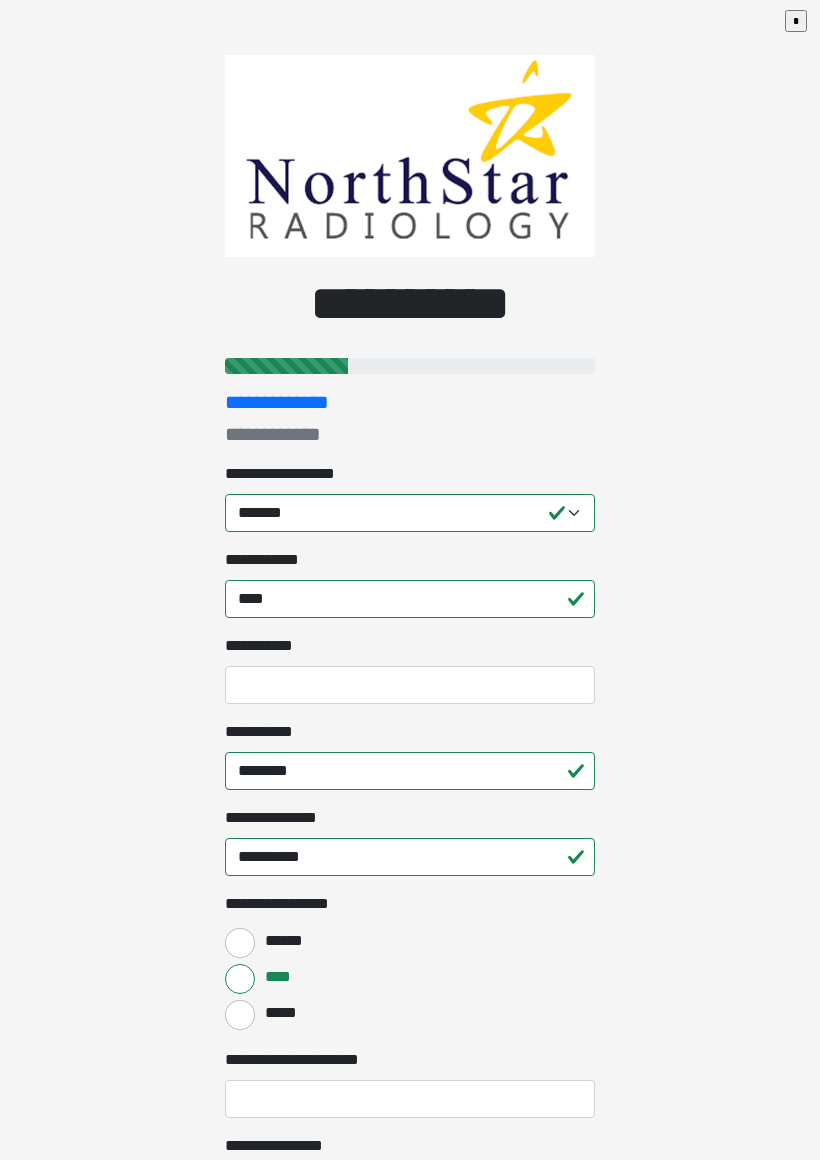click on "**********" at bounding box center [410, 580] 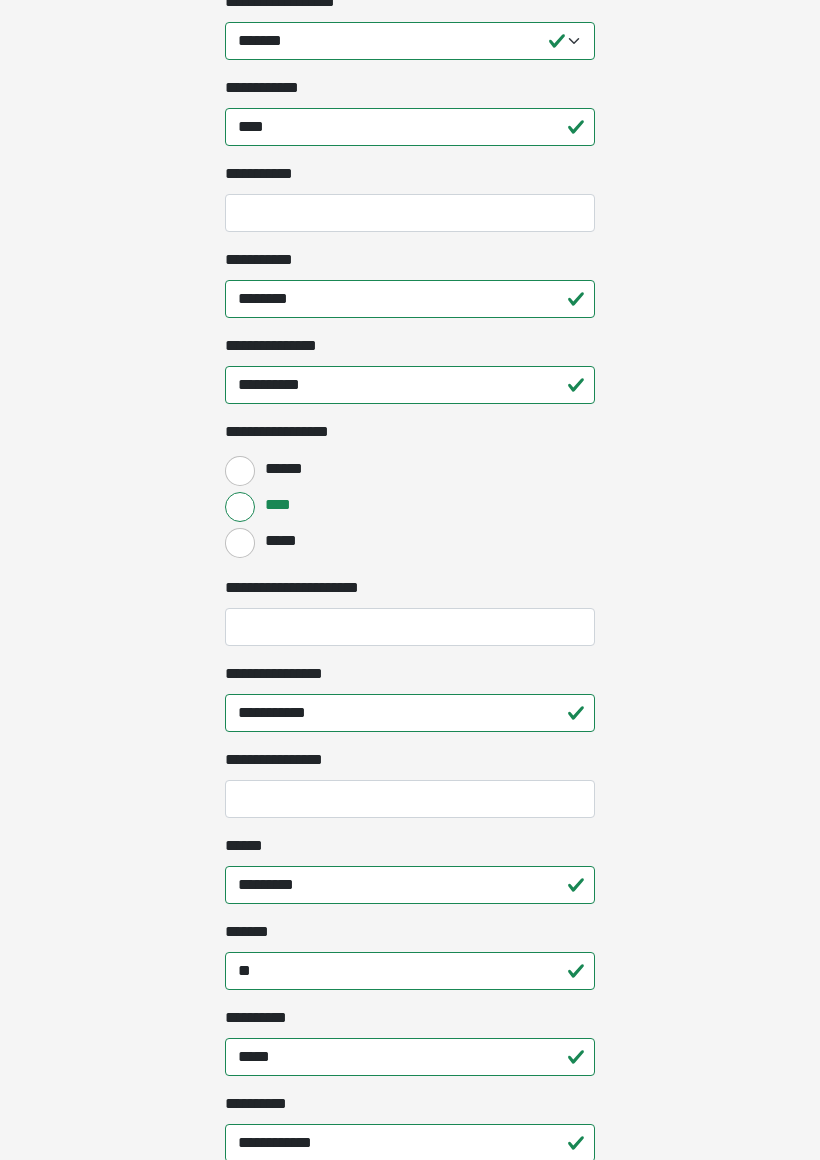 scroll, scrollTop: 473, scrollLeft: 0, axis: vertical 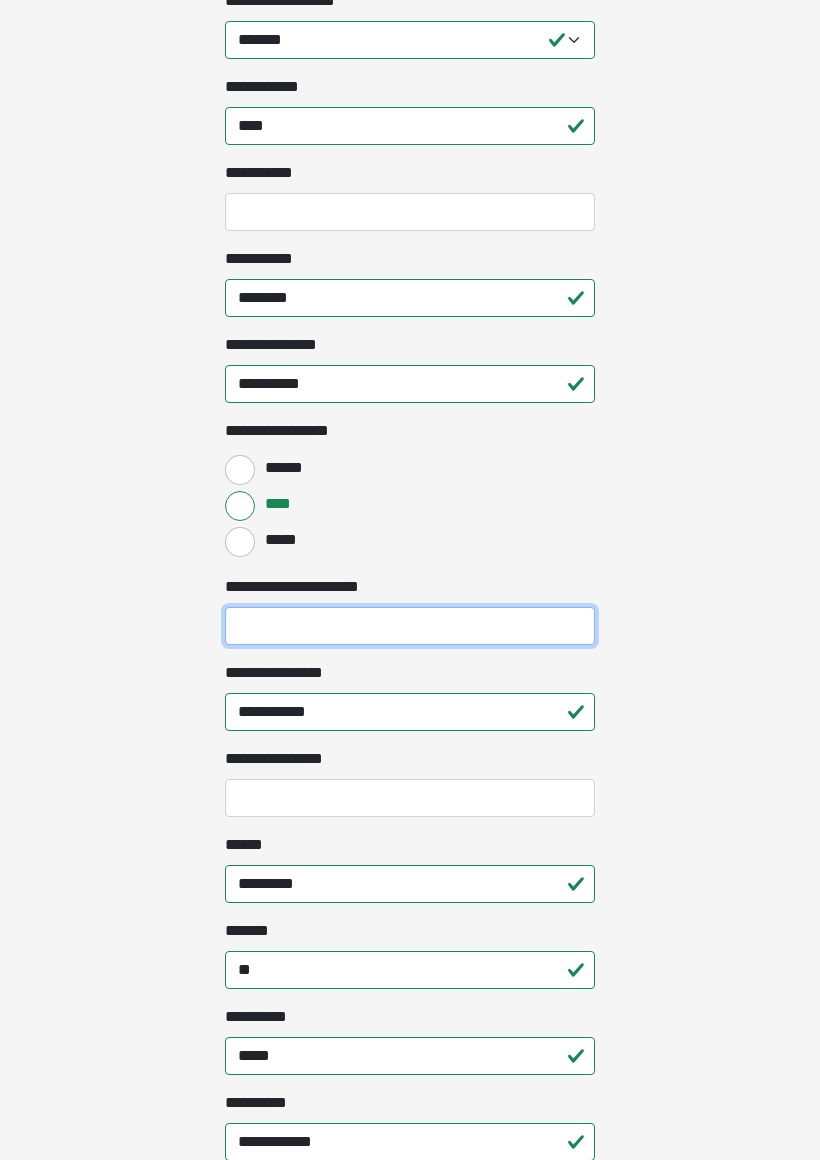 click on "**********" at bounding box center (410, 626) 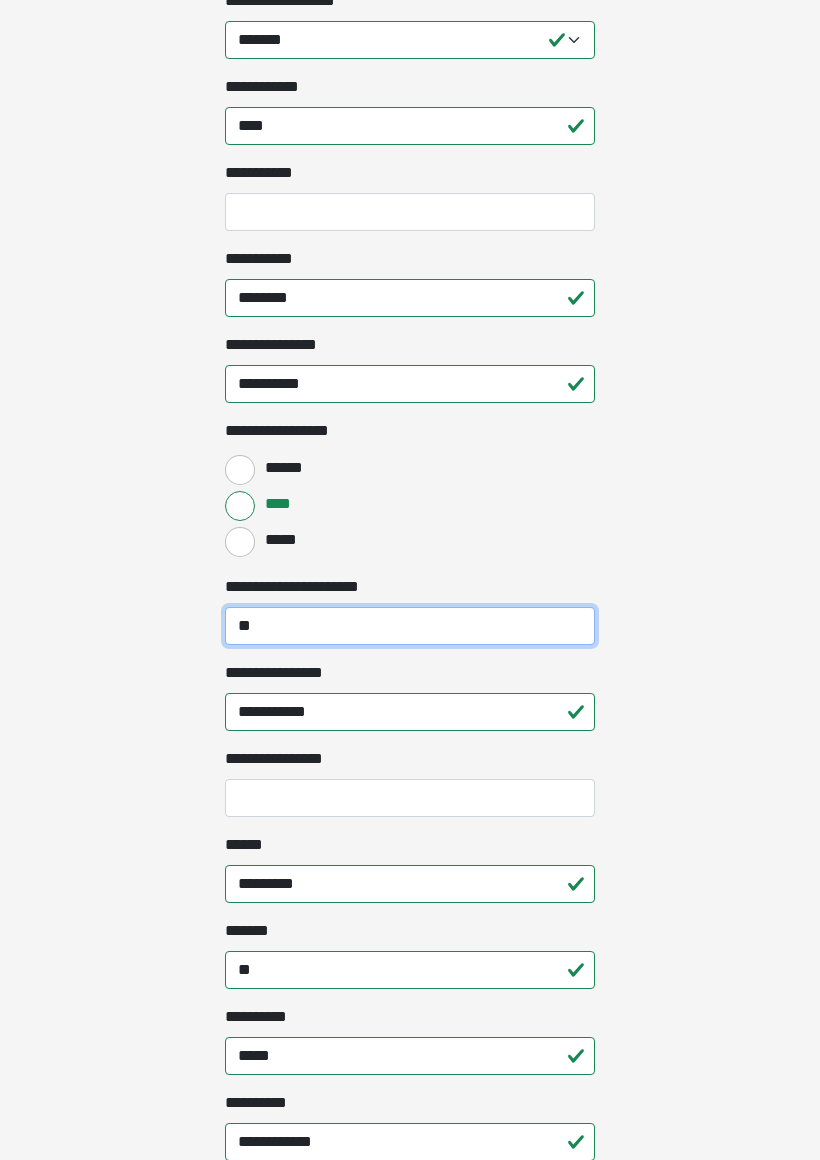 type on "*" 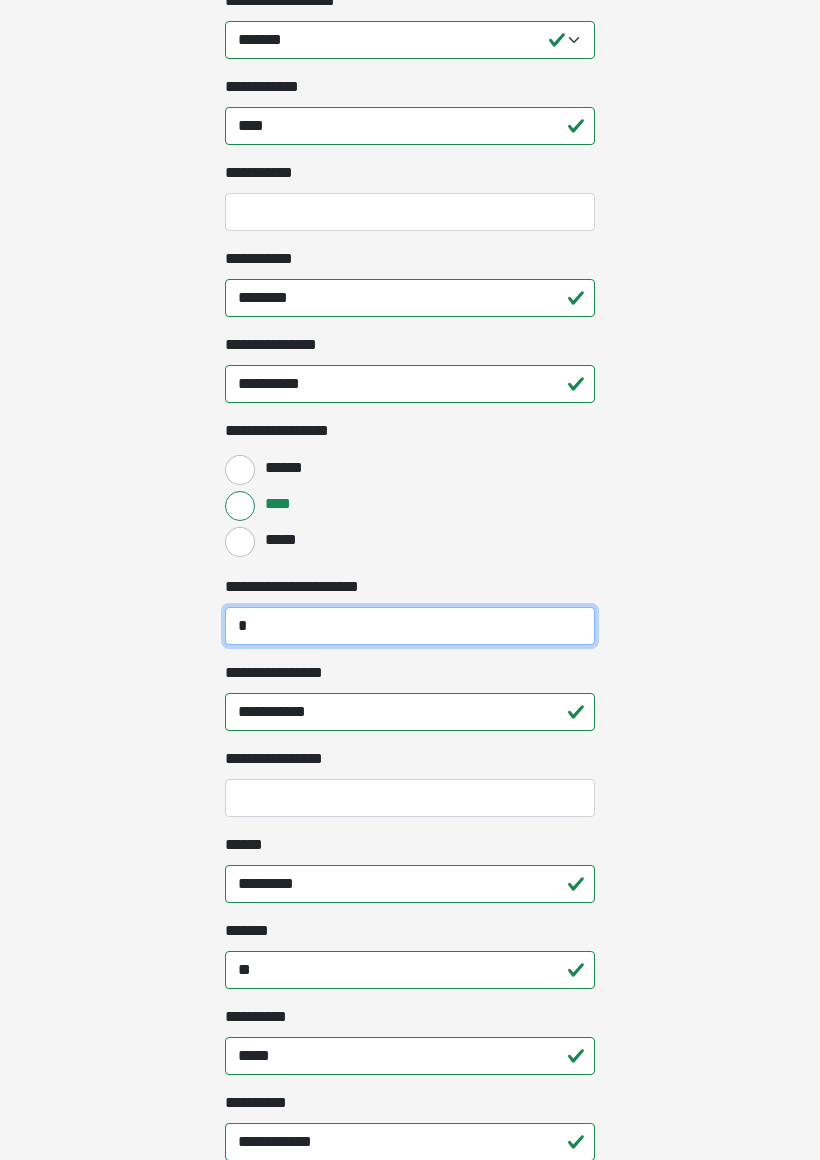 type 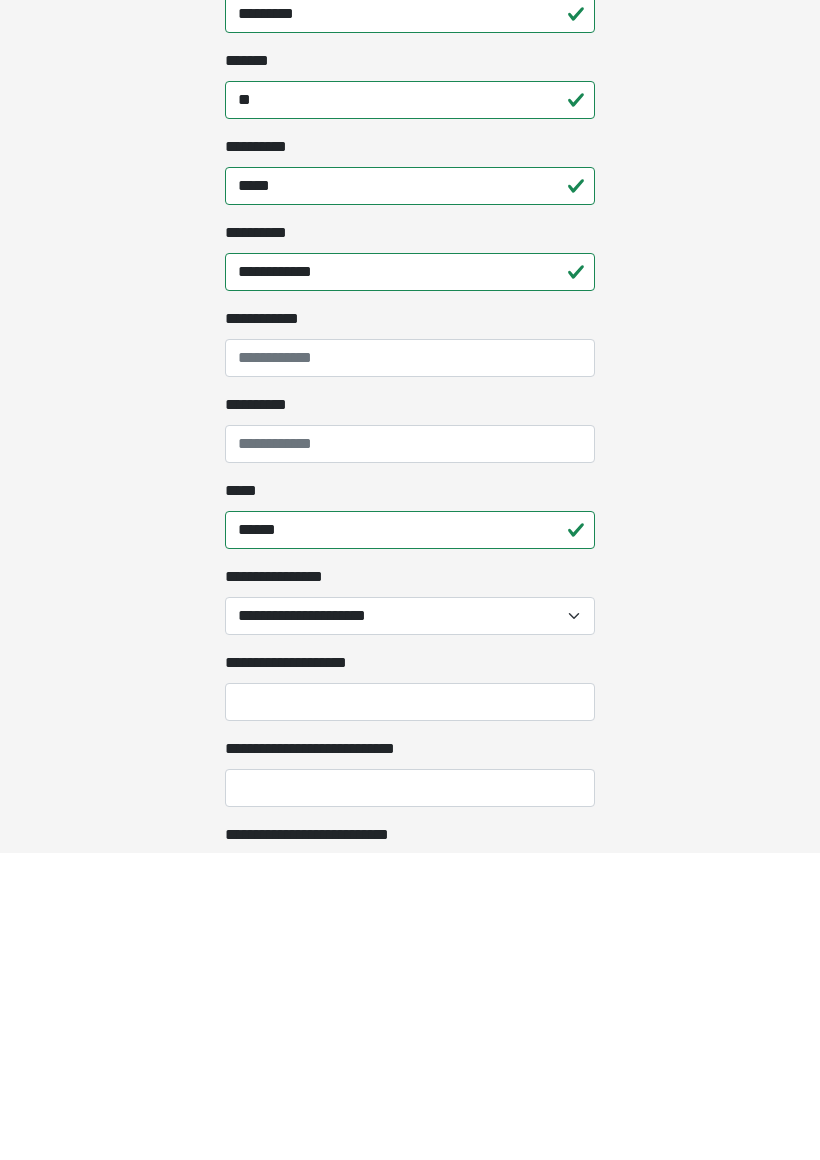 scroll, scrollTop: 1049, scrollLeft: 0, axis: vertical 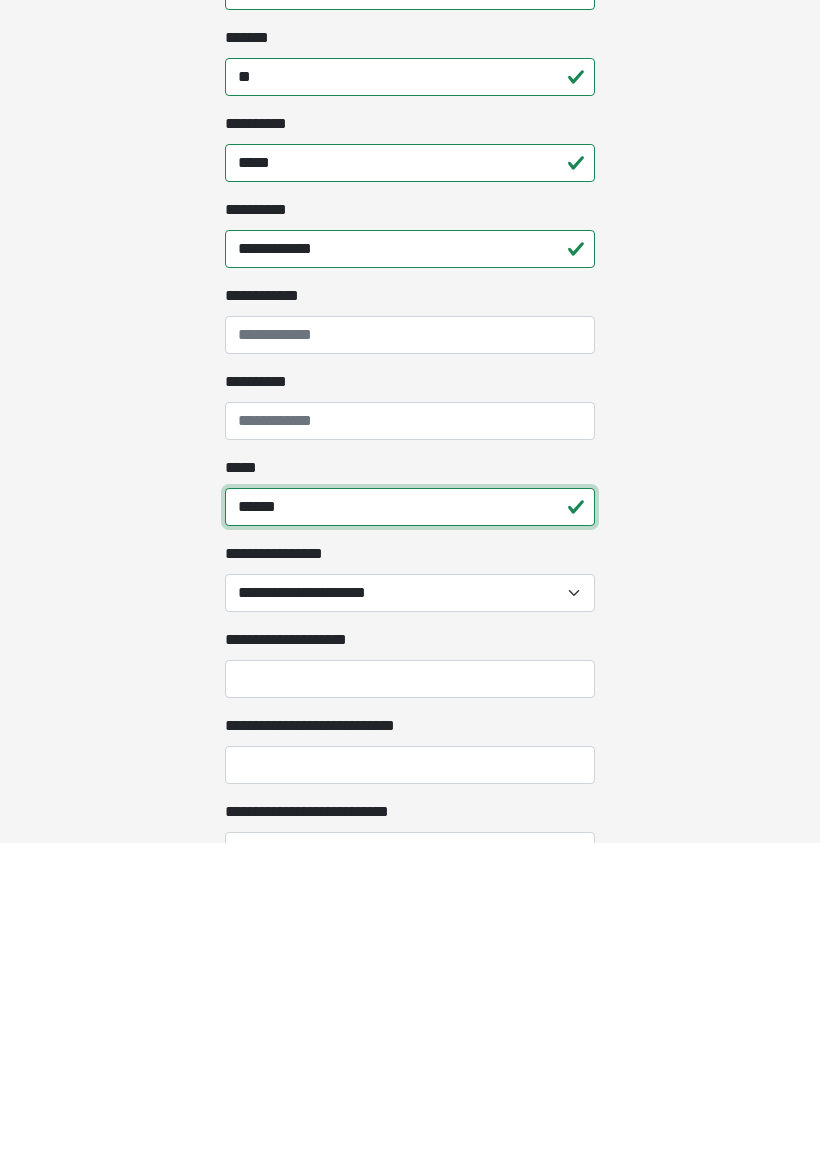 click on "******" at bounding box center (410, 824) 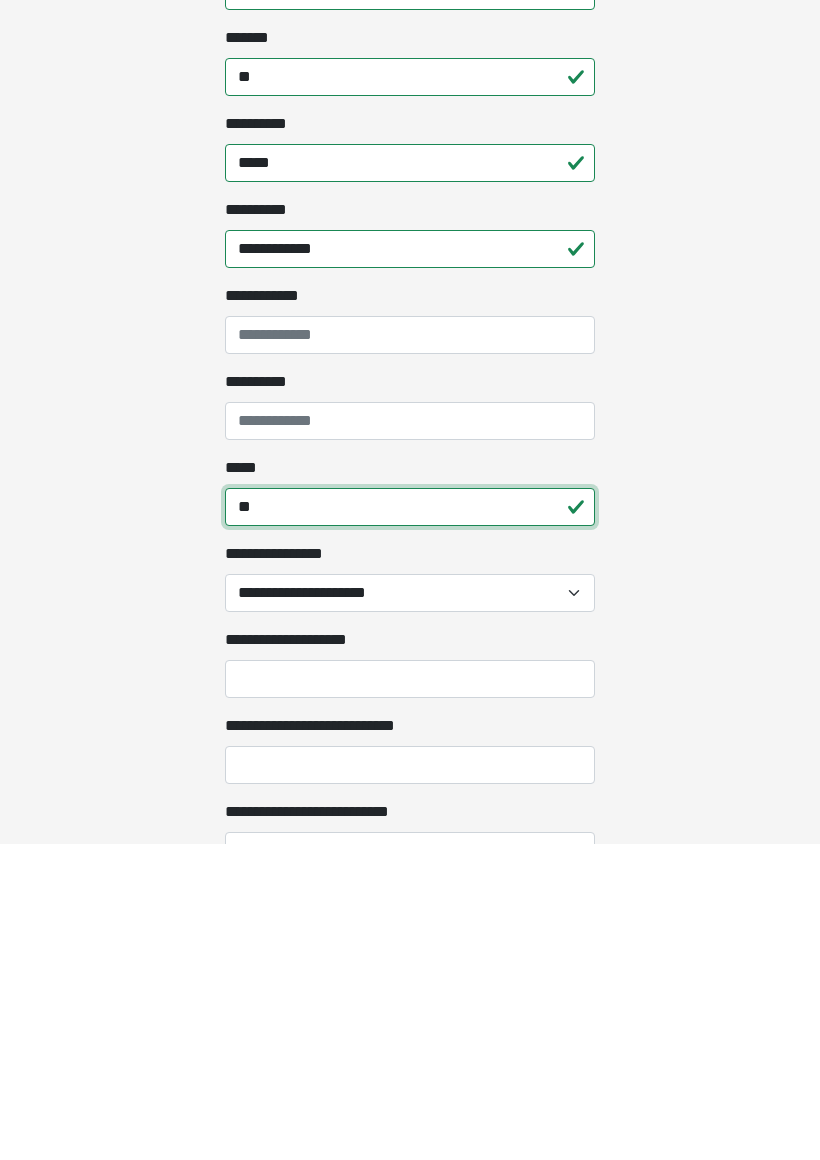 type on "*" 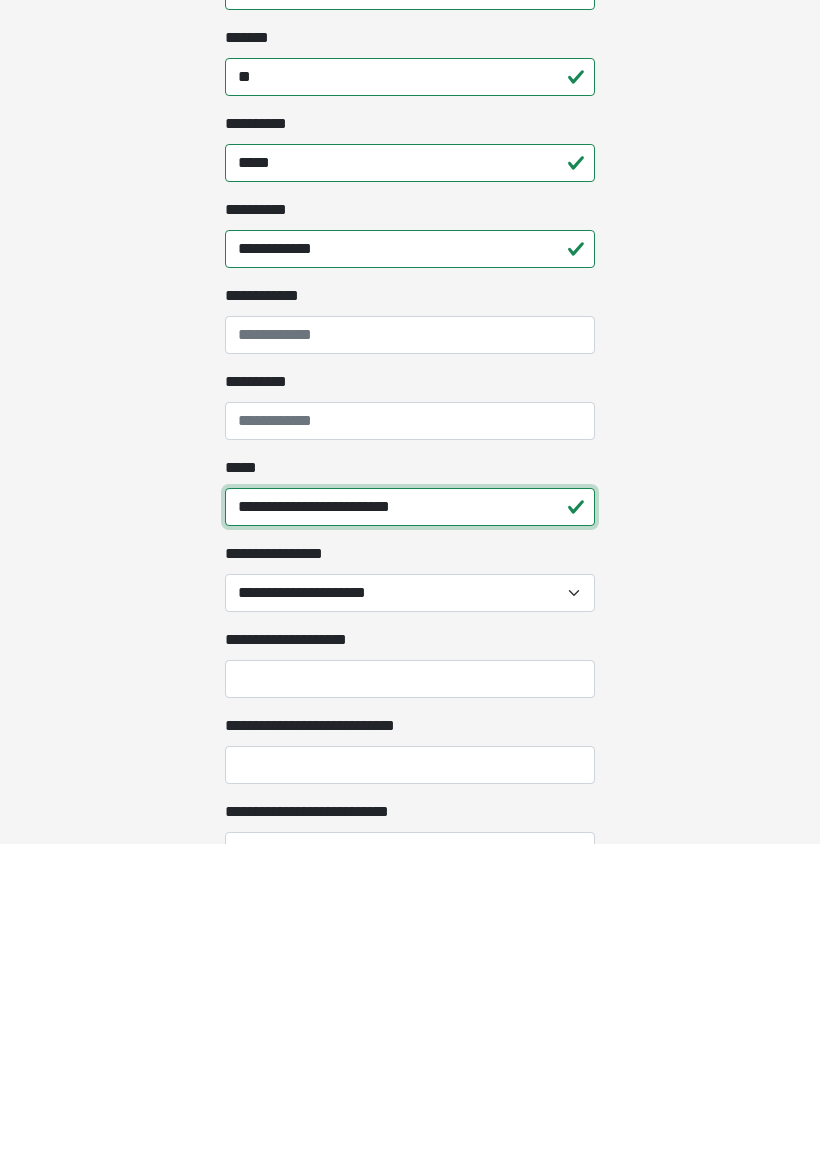 type on "**********" 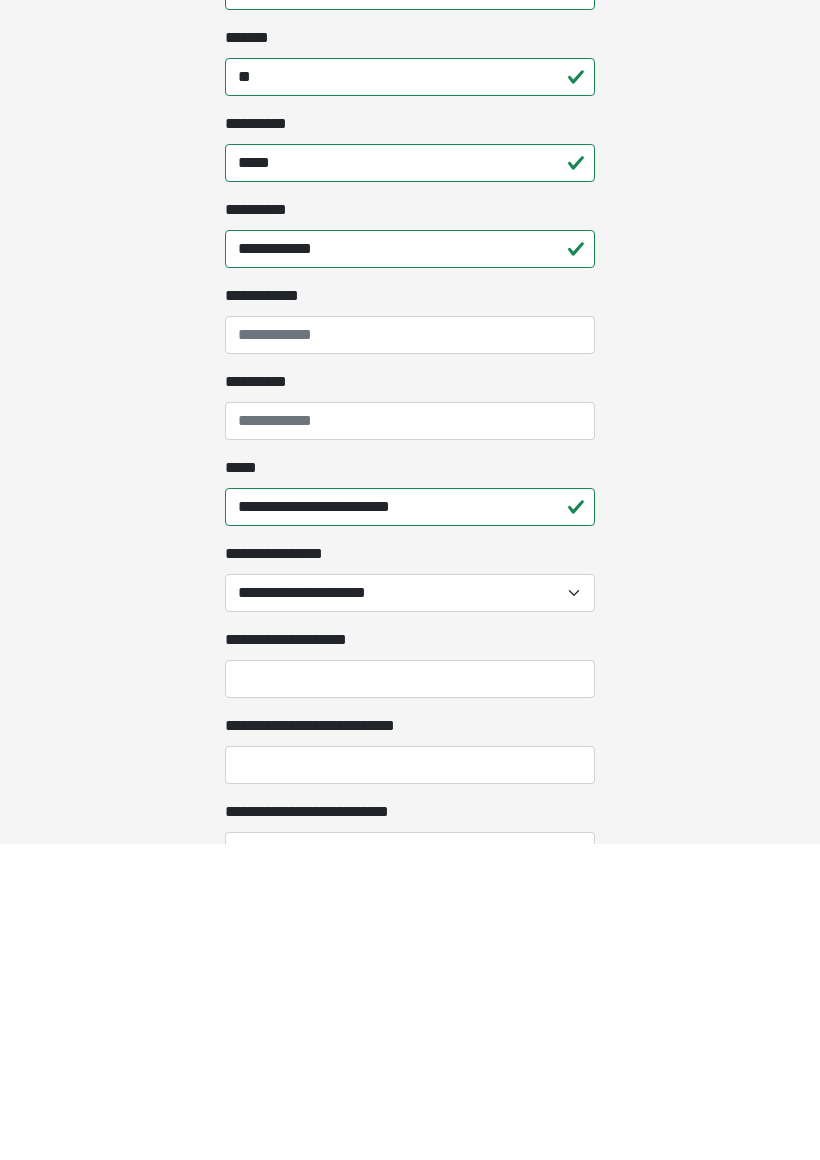 click on "**********" at bounding box center [410, 910] 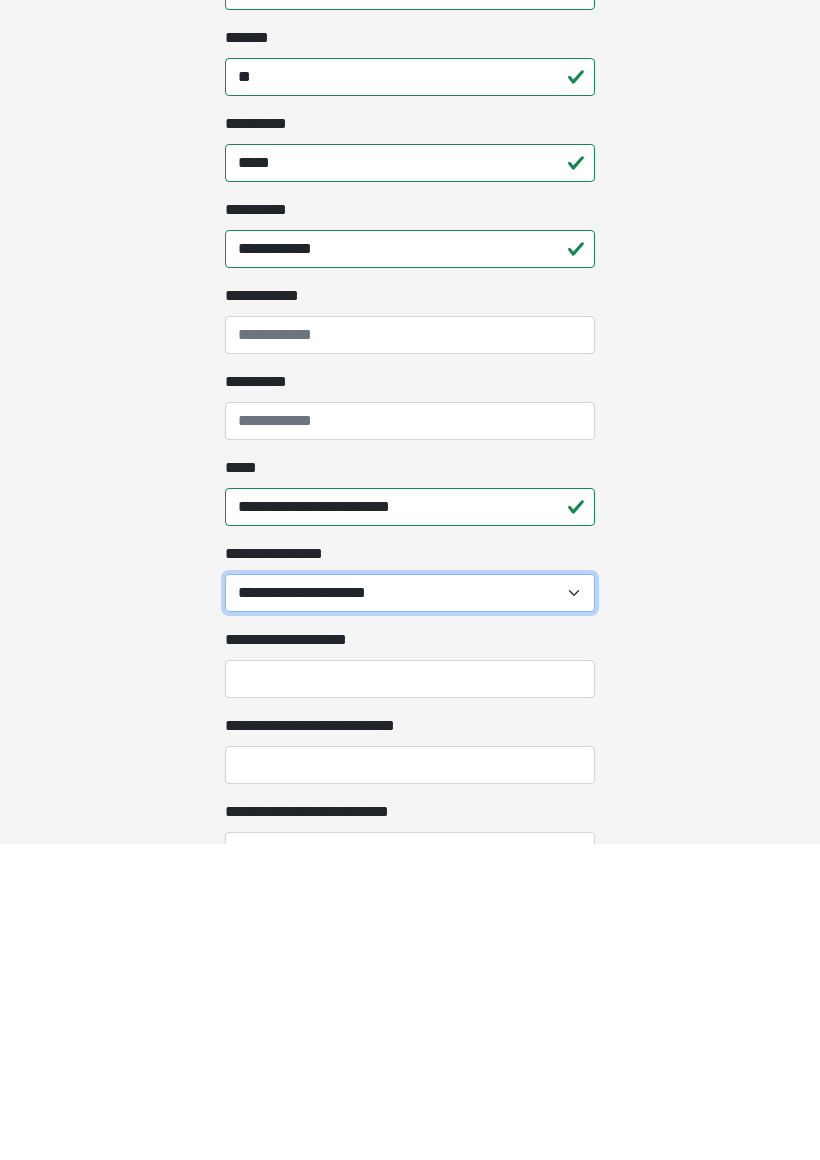 scroll, scrollTop: 1329, scrollLeft: 0, axis: vertical 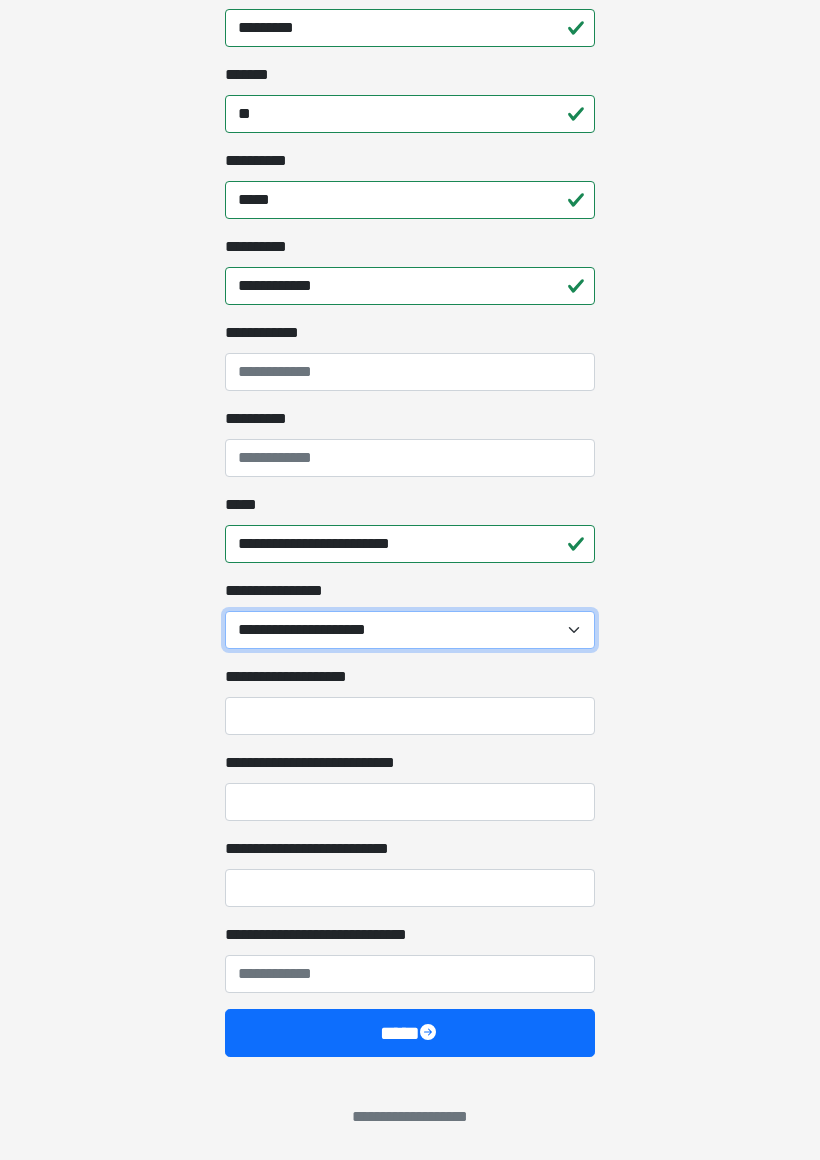 select on "******" 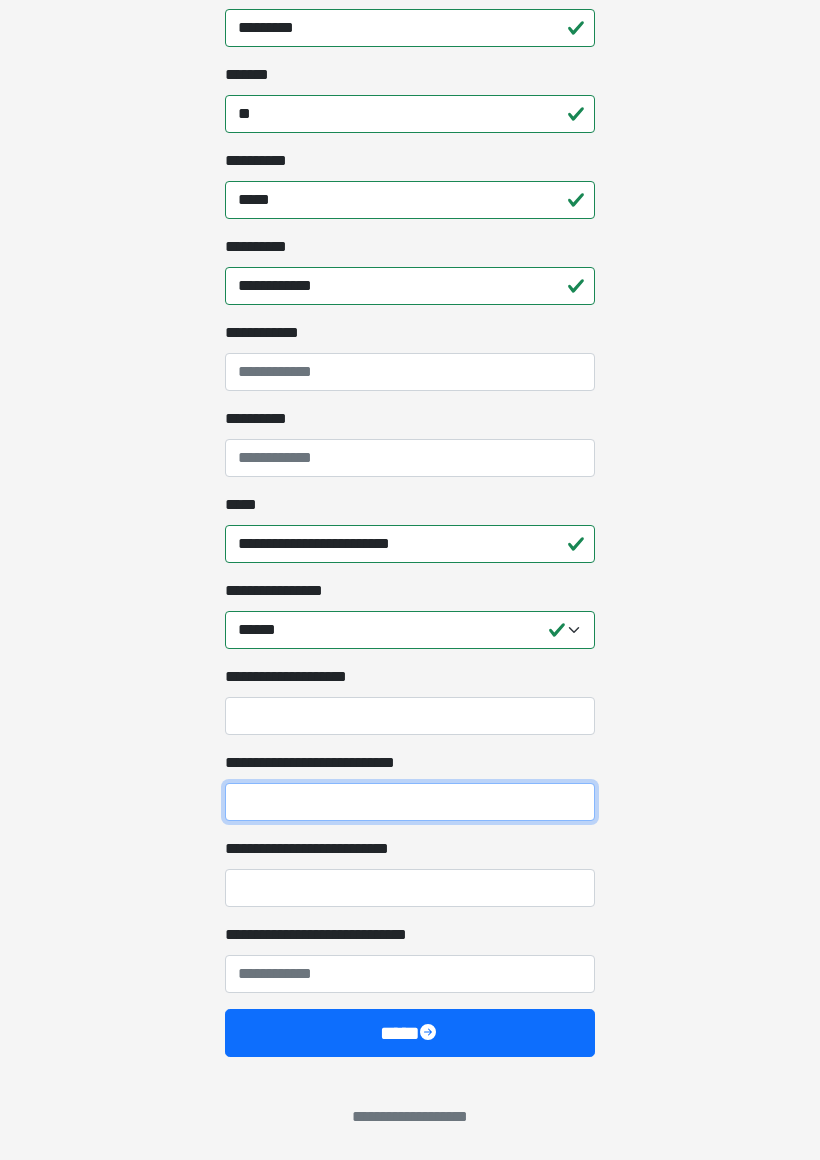 click on "**********" at bounding box center [410, 802] 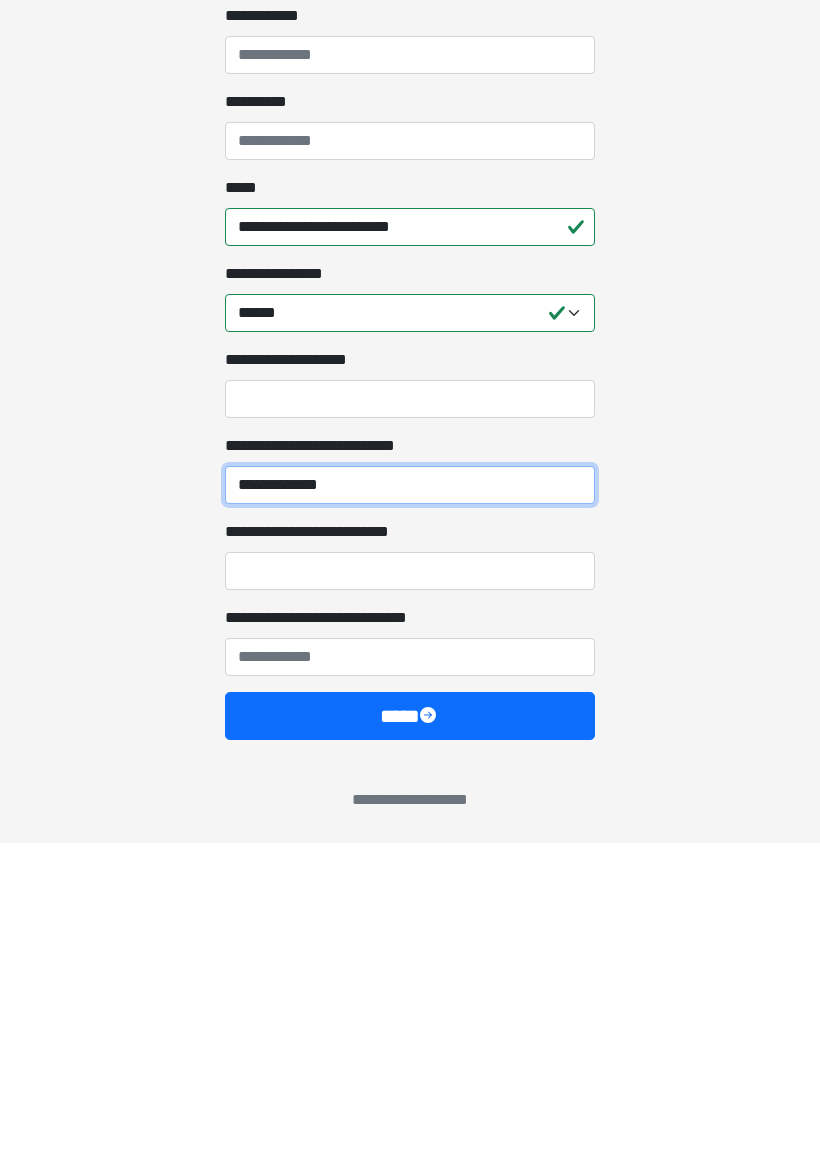 type on "**********" 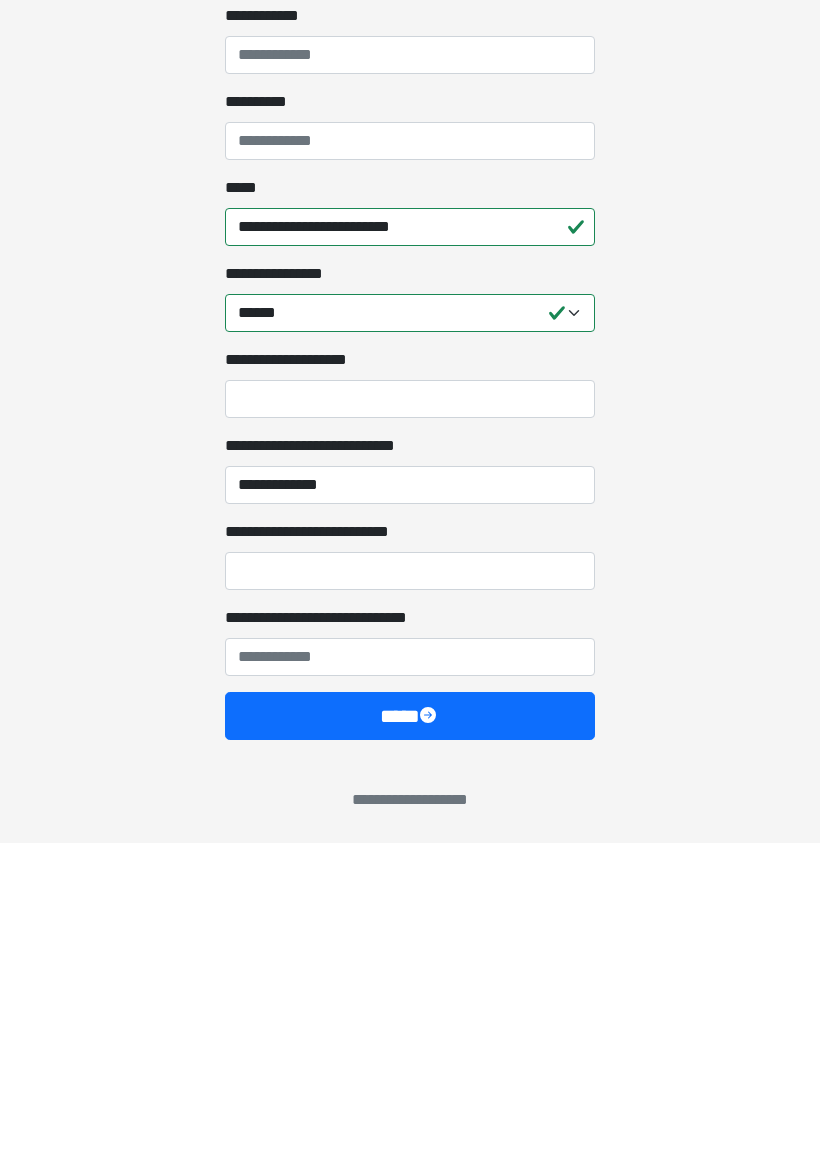 click on "**********" at bounding box center (410, 888) 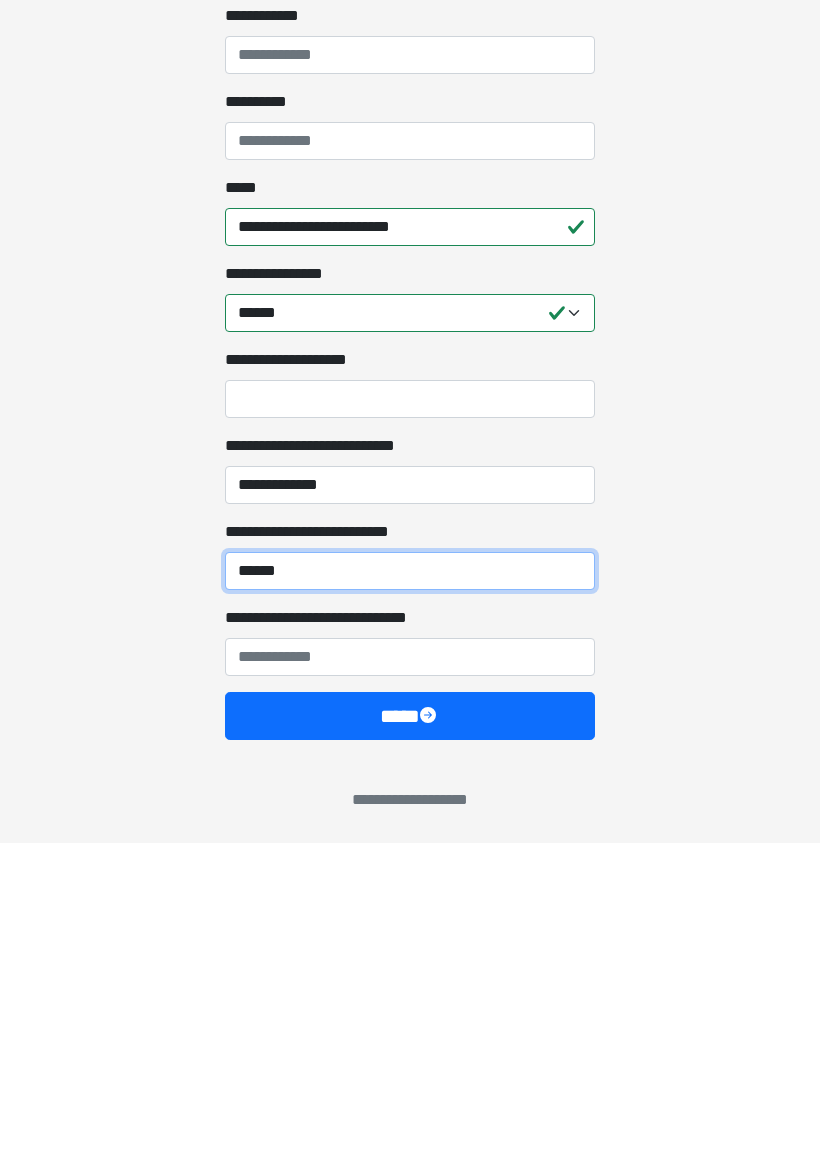 type on "******" 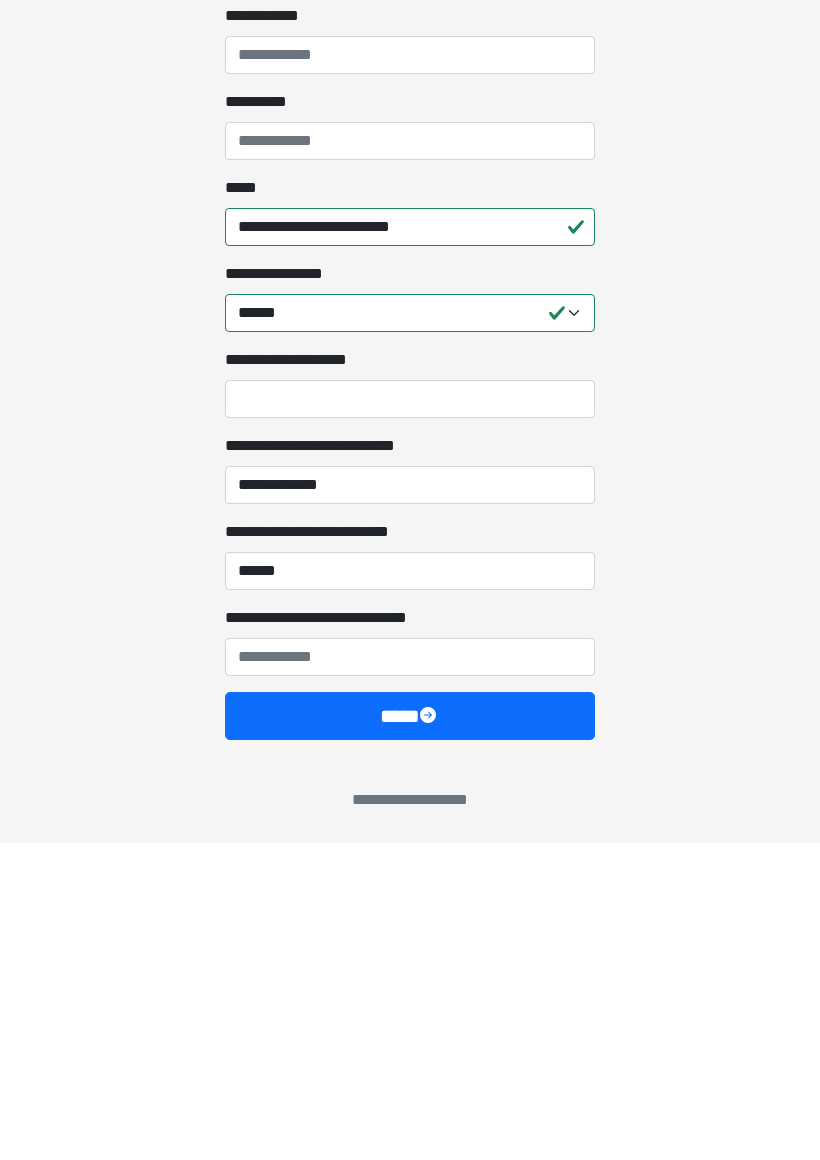 click on "**********" at bounding box center [410, 974] 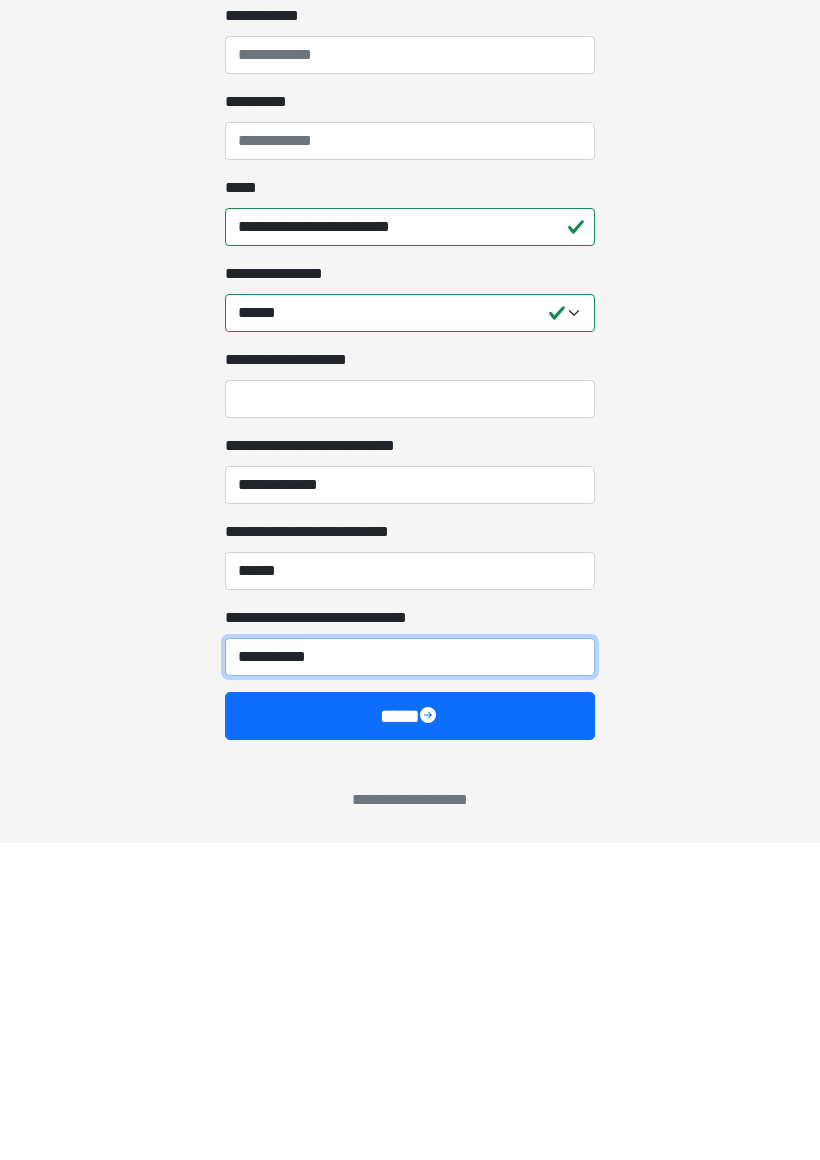 type on "**********" 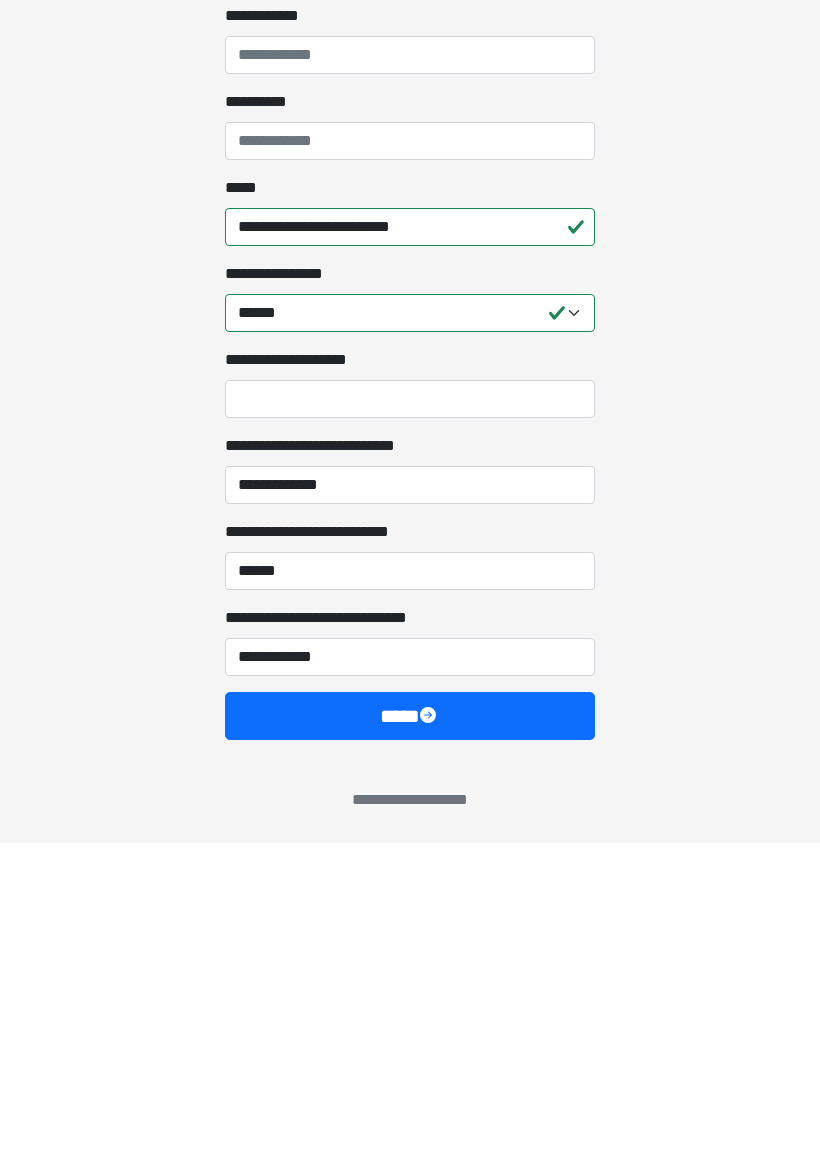click on "****" at bounding box center [410, 1033] 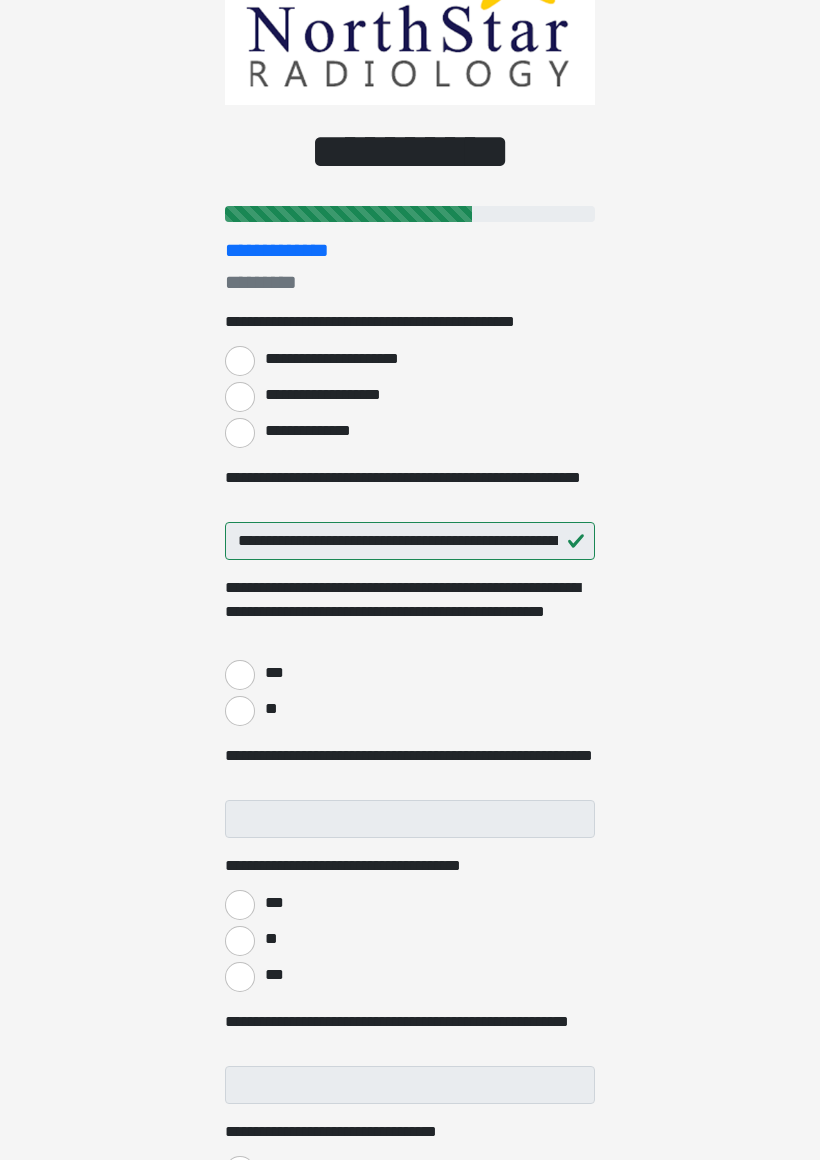 scroll, scrollTop: 0, scrollLeft: 0, axis: both 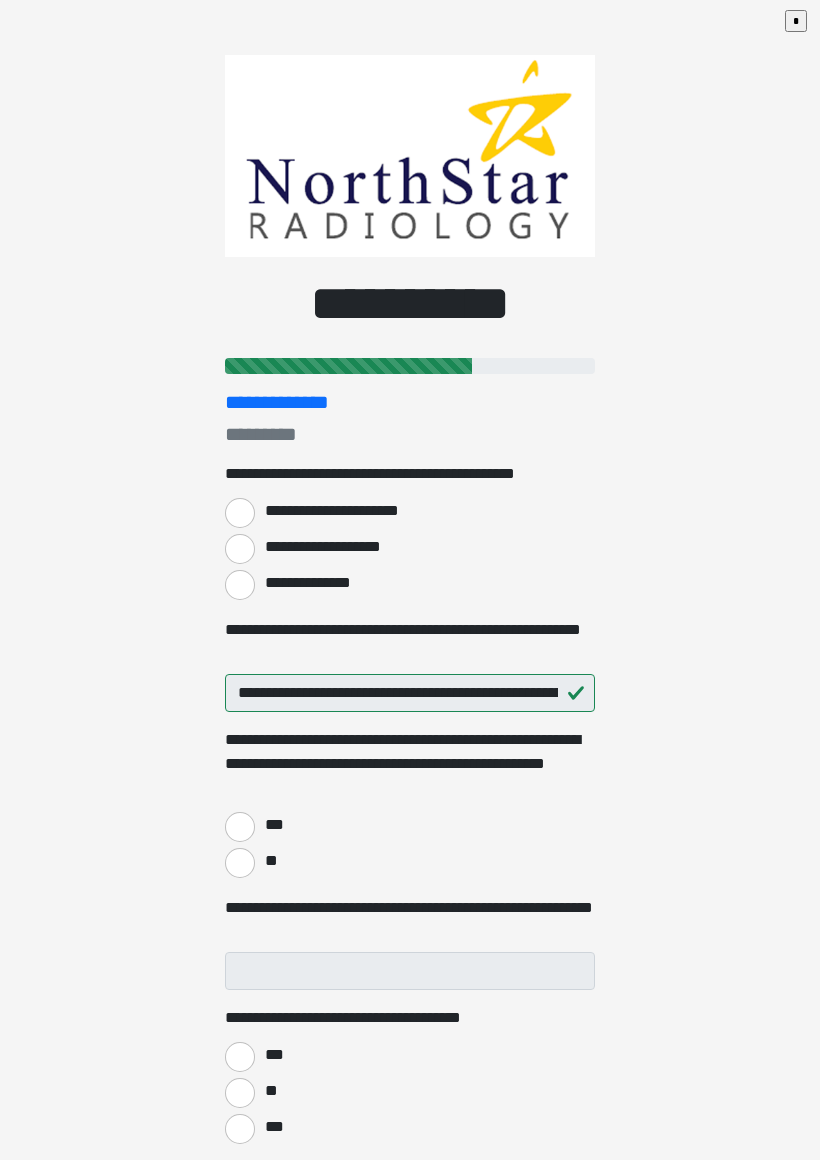 click on "**********" at bounding box center (240, 585) 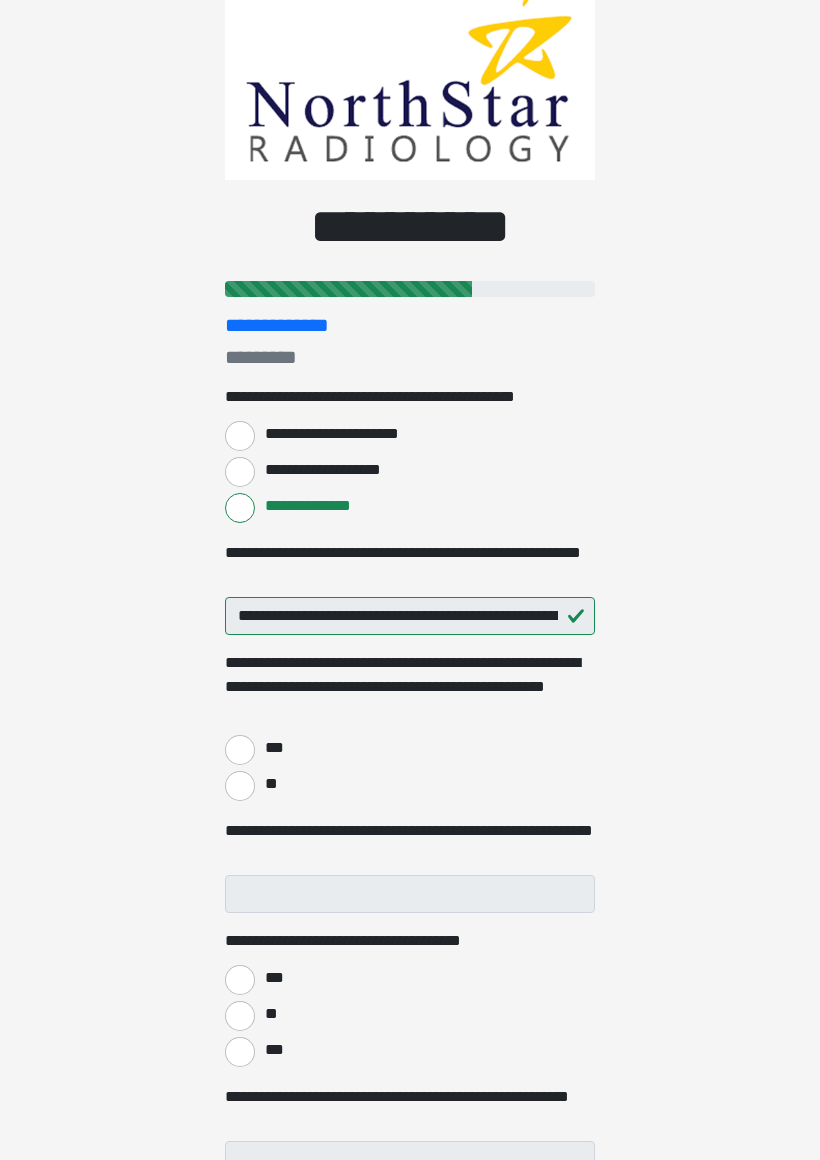 scroll, scrollTop: 83, scrollLeft: 0, axis: vertical 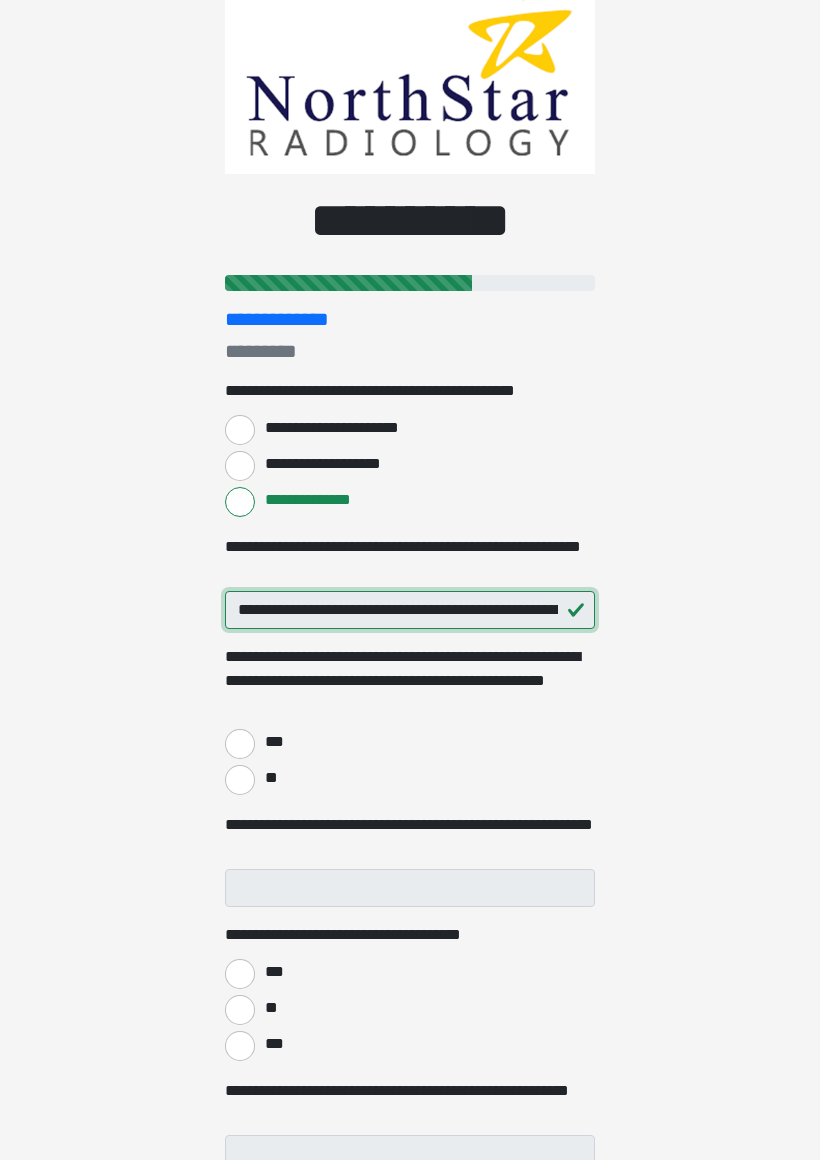 click on "**********" at bounding box center (410, 610) 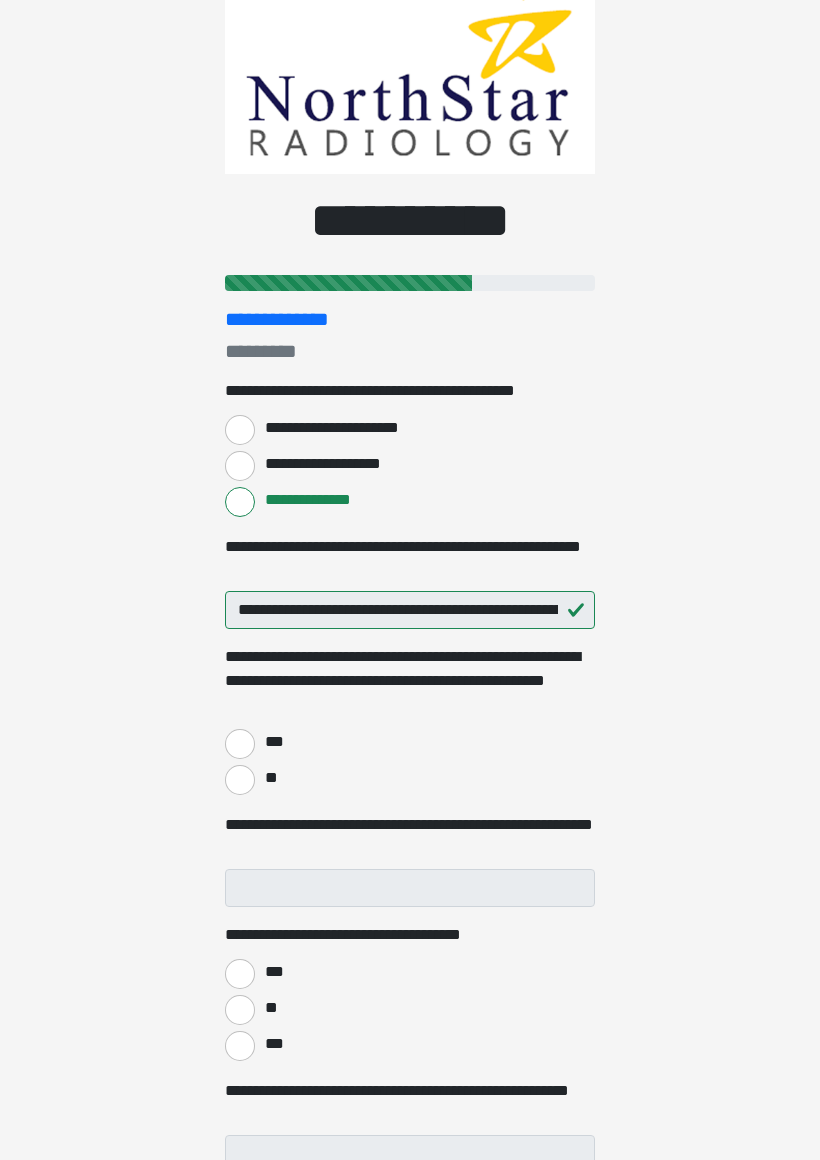 click on "**" at bounding box center [240, 780] 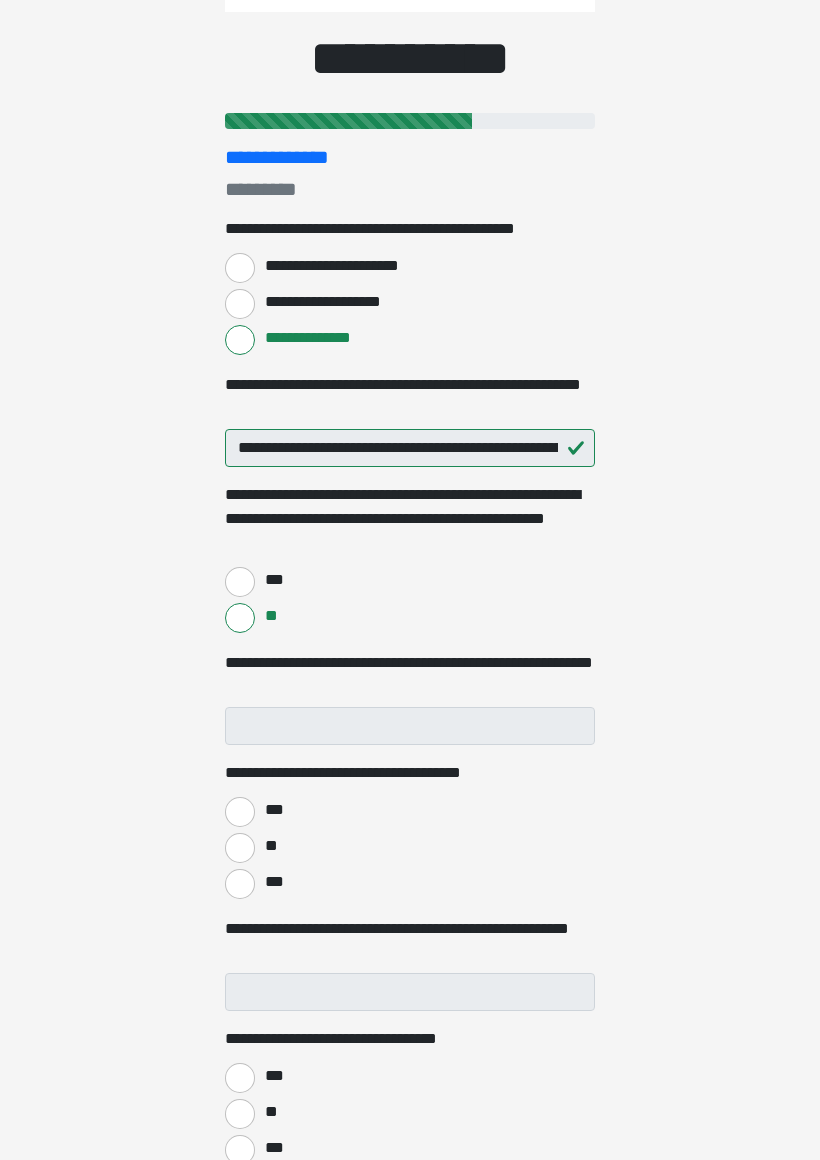 scroll, scrollTop: 254, scrollLeft: 0, axis: vertical 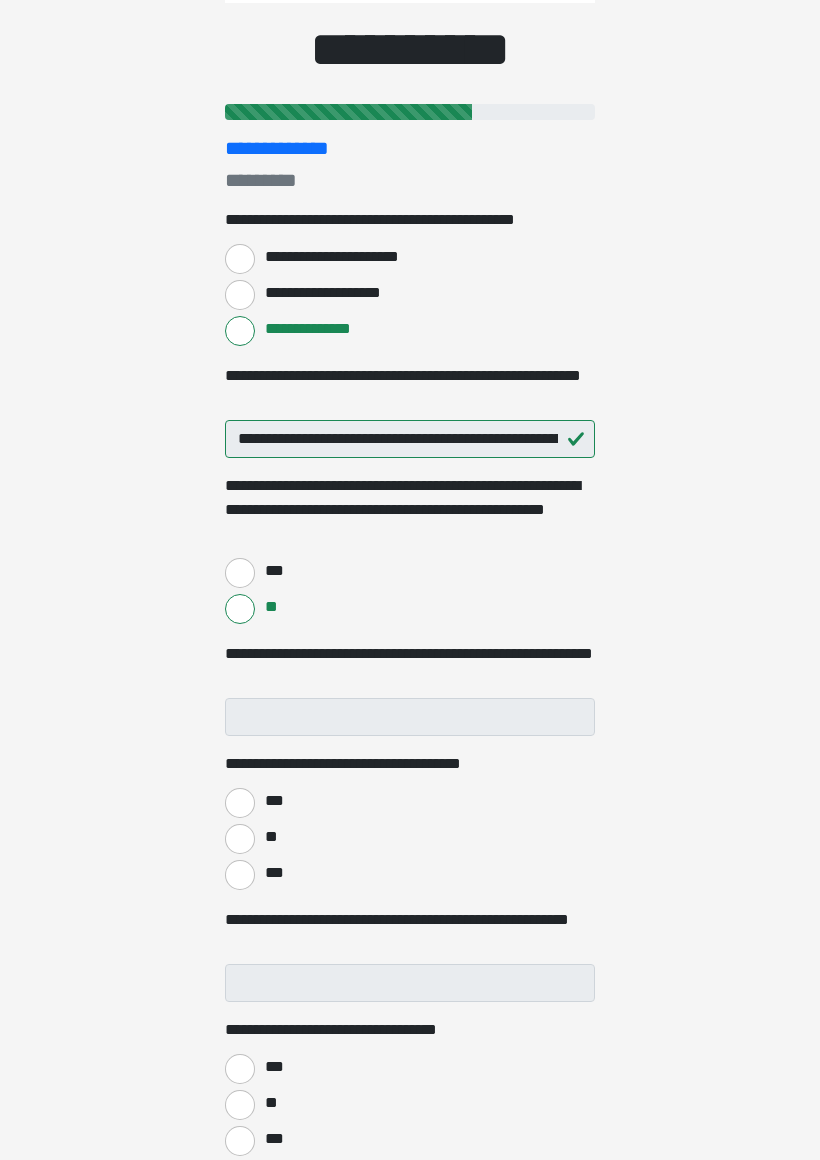 click on "**" at bounding box center (240, 839) 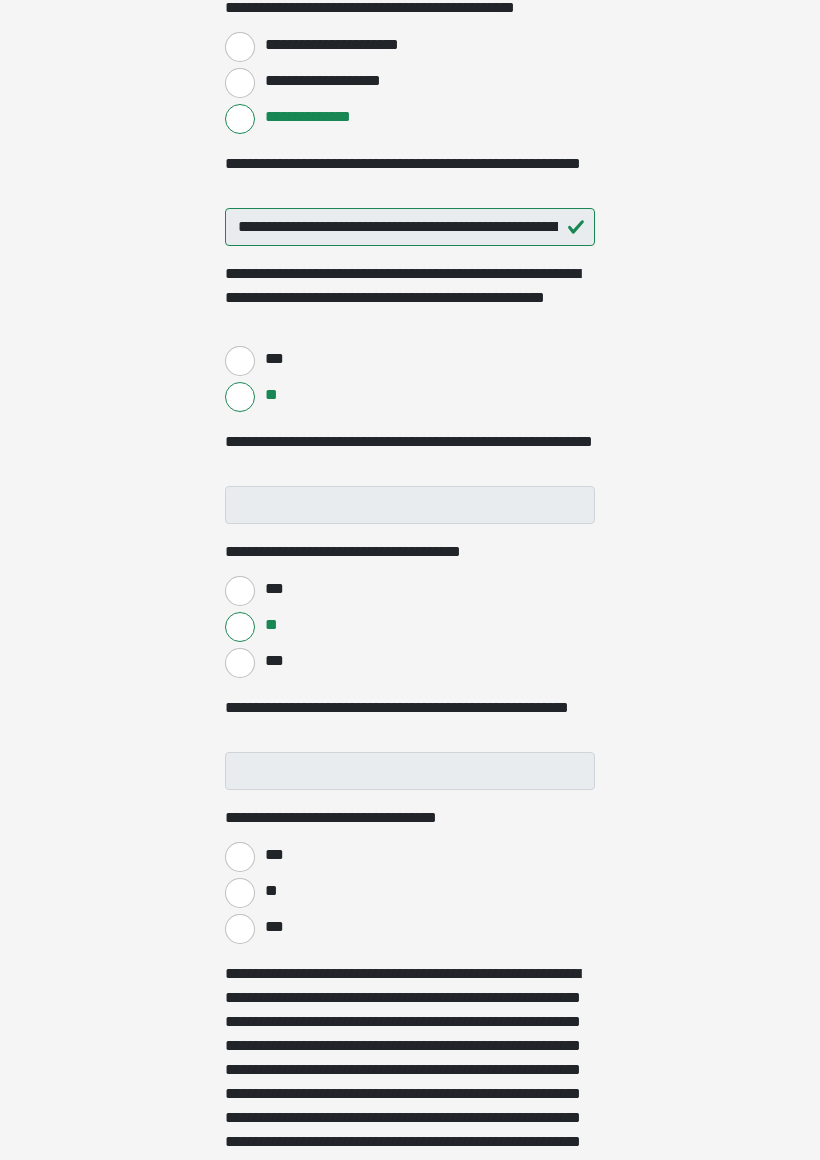 click on "**" at bounding box center [240, 893] 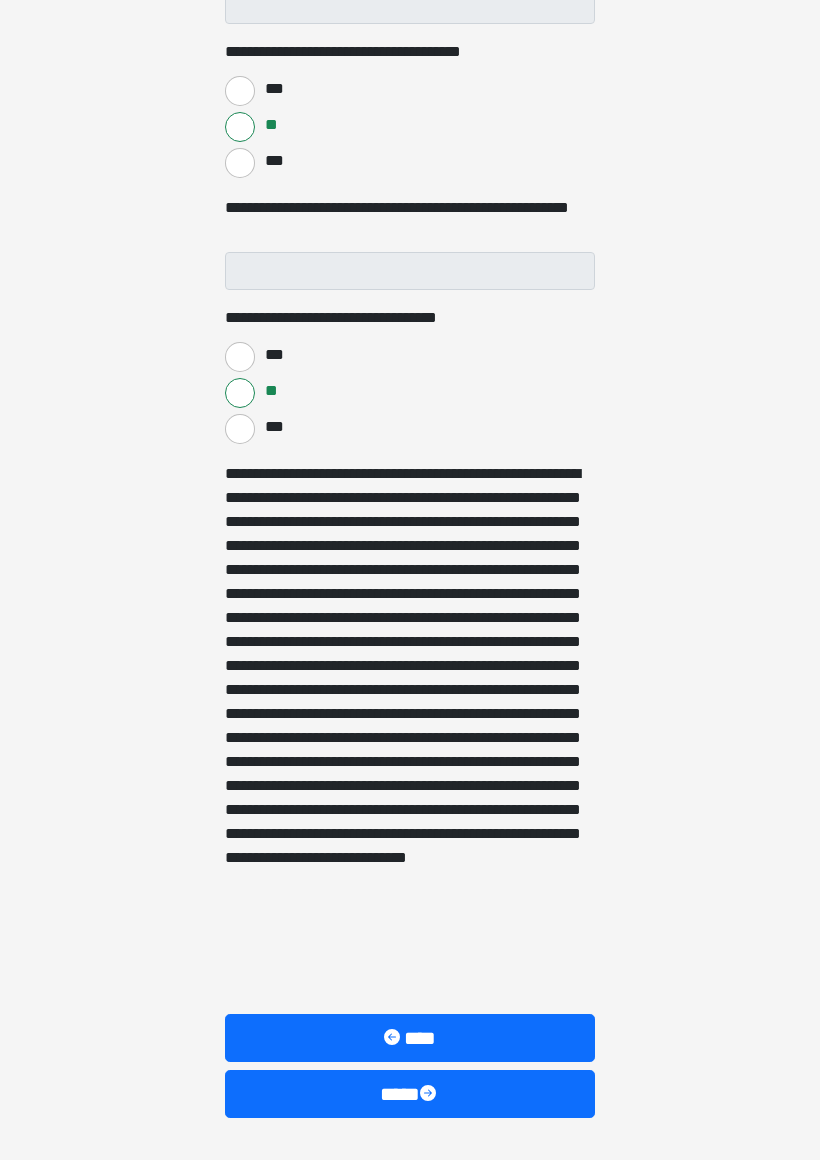 scroll, scrollTop: 1027, scrollLeft: 0, axis: vertical 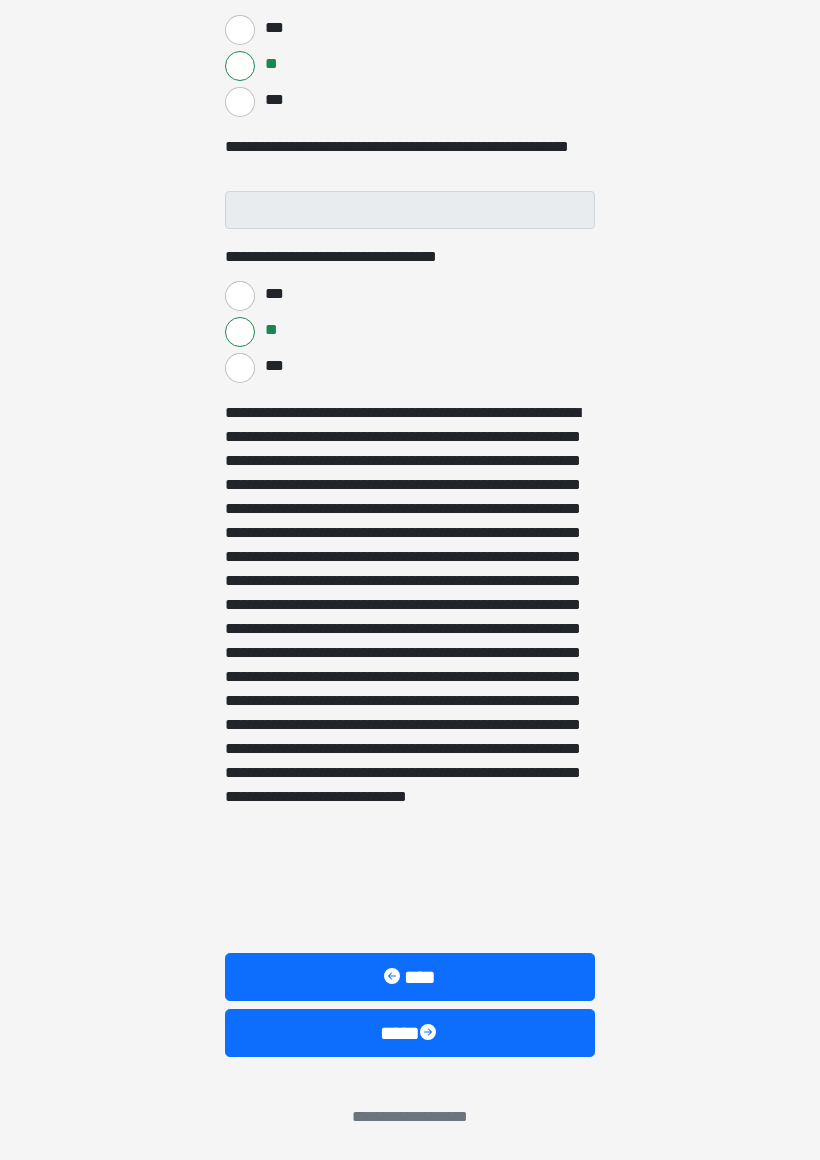 click on "****" at bounding box center [410, 1033] 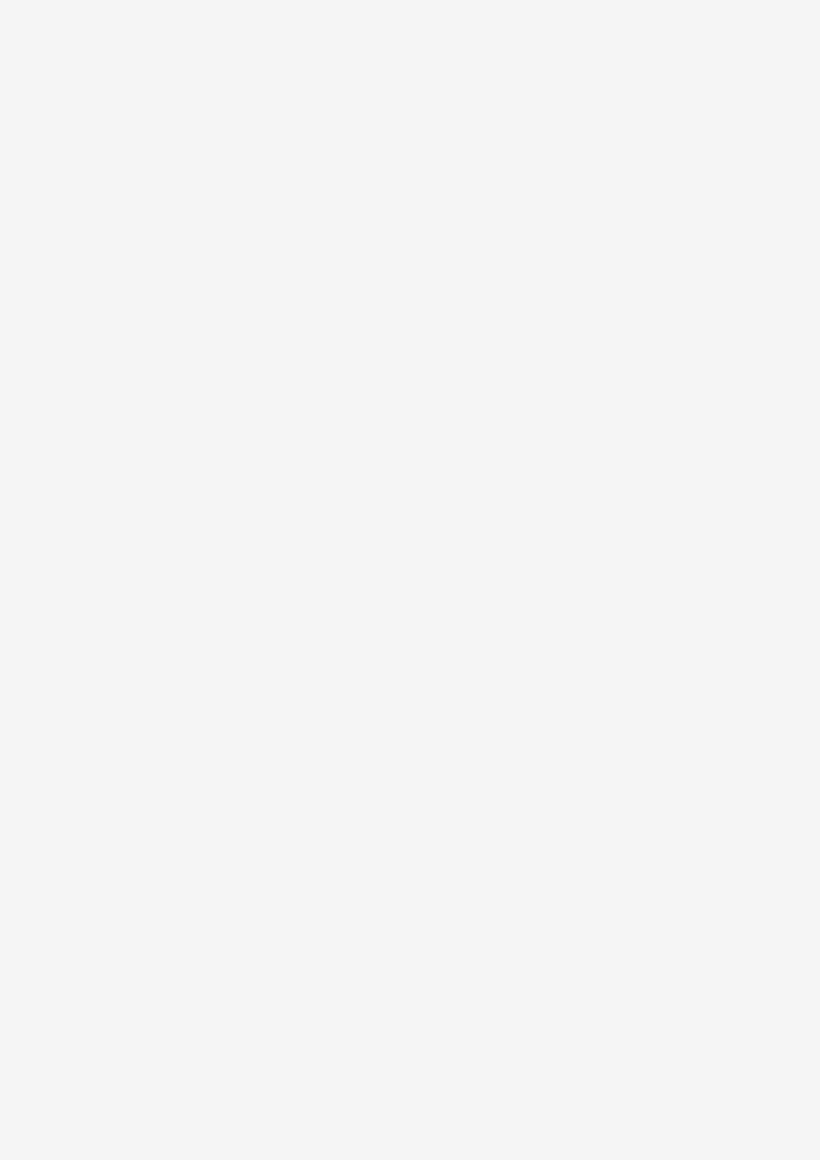 scroll, scrollTop: 0, scrollLeft: 0, axis: both 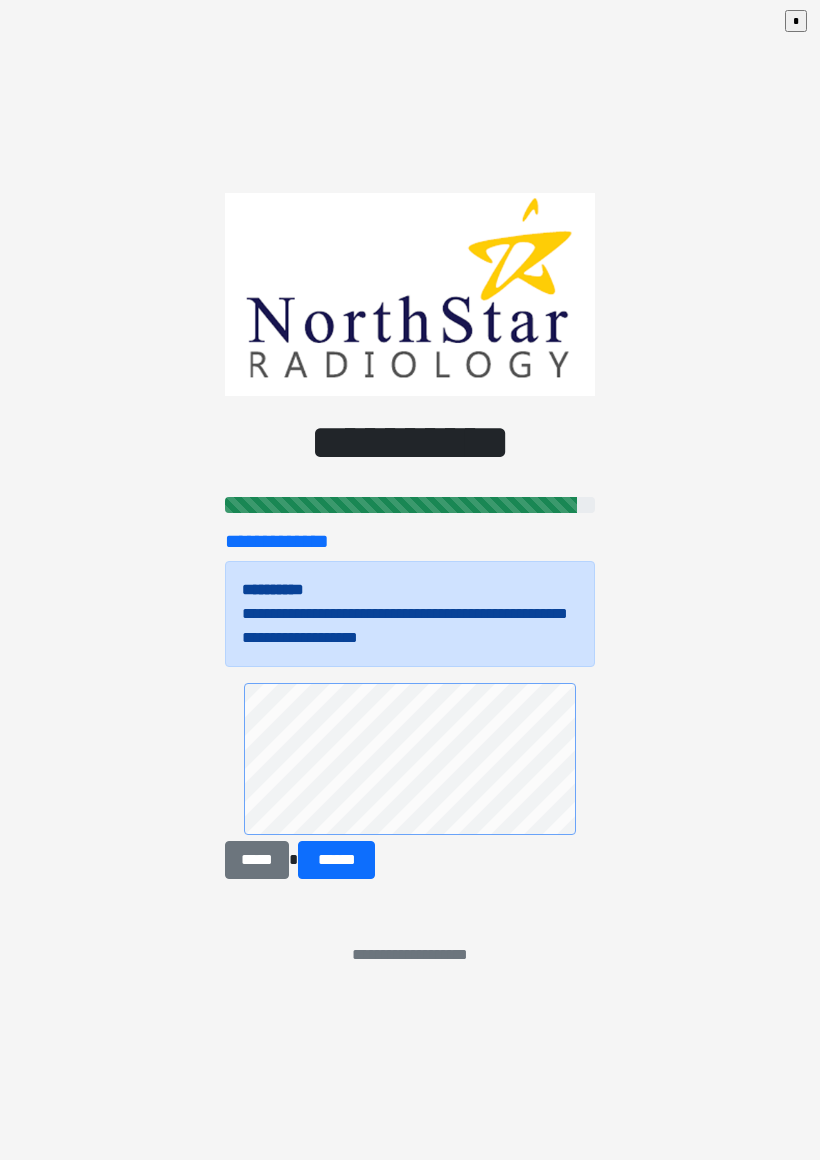 click on "******" at bounding box center [336, 860] 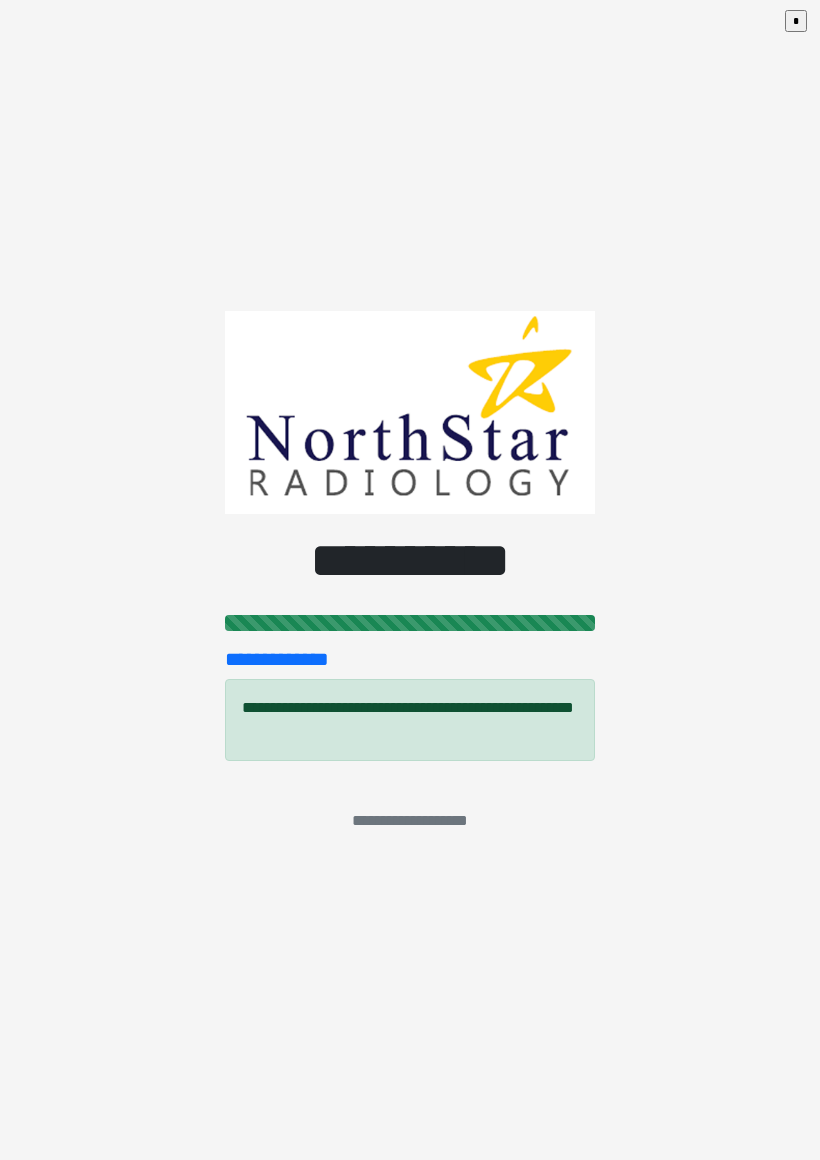 click on "**********" at bounding box center (410, 580) 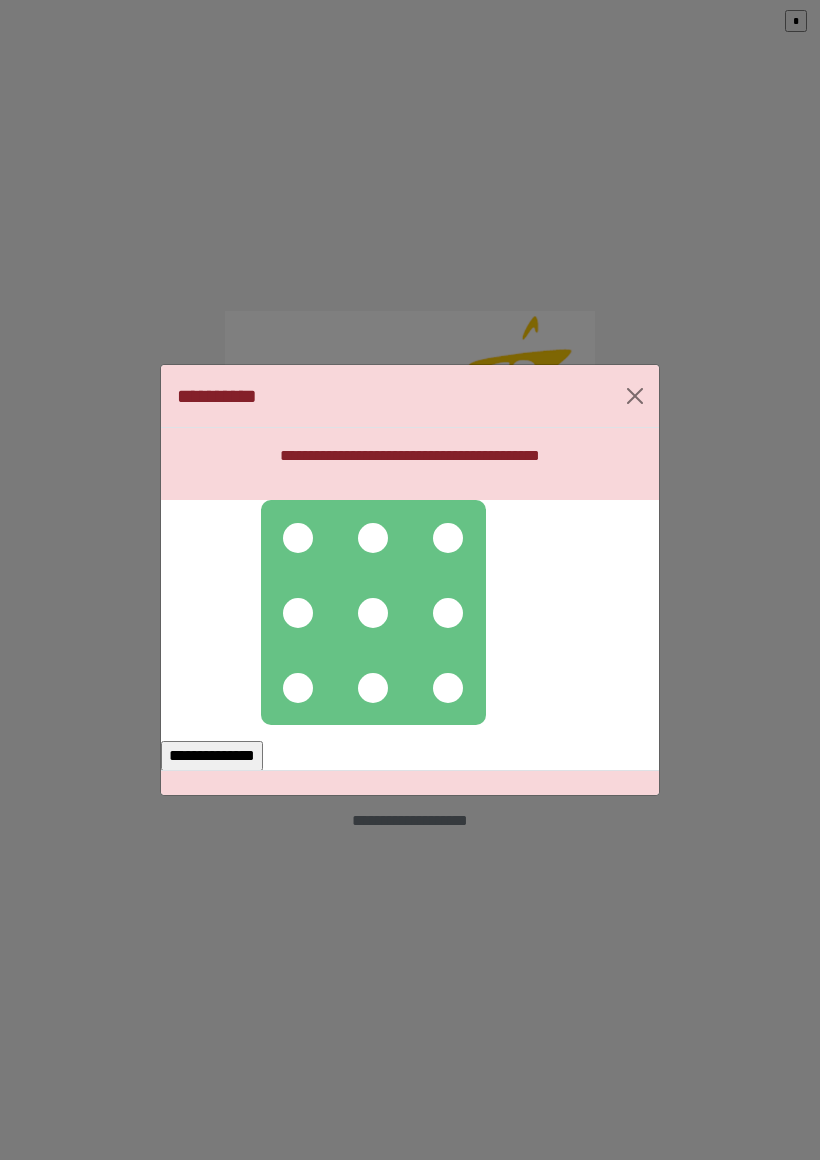 click at bounding box center (298, 538) 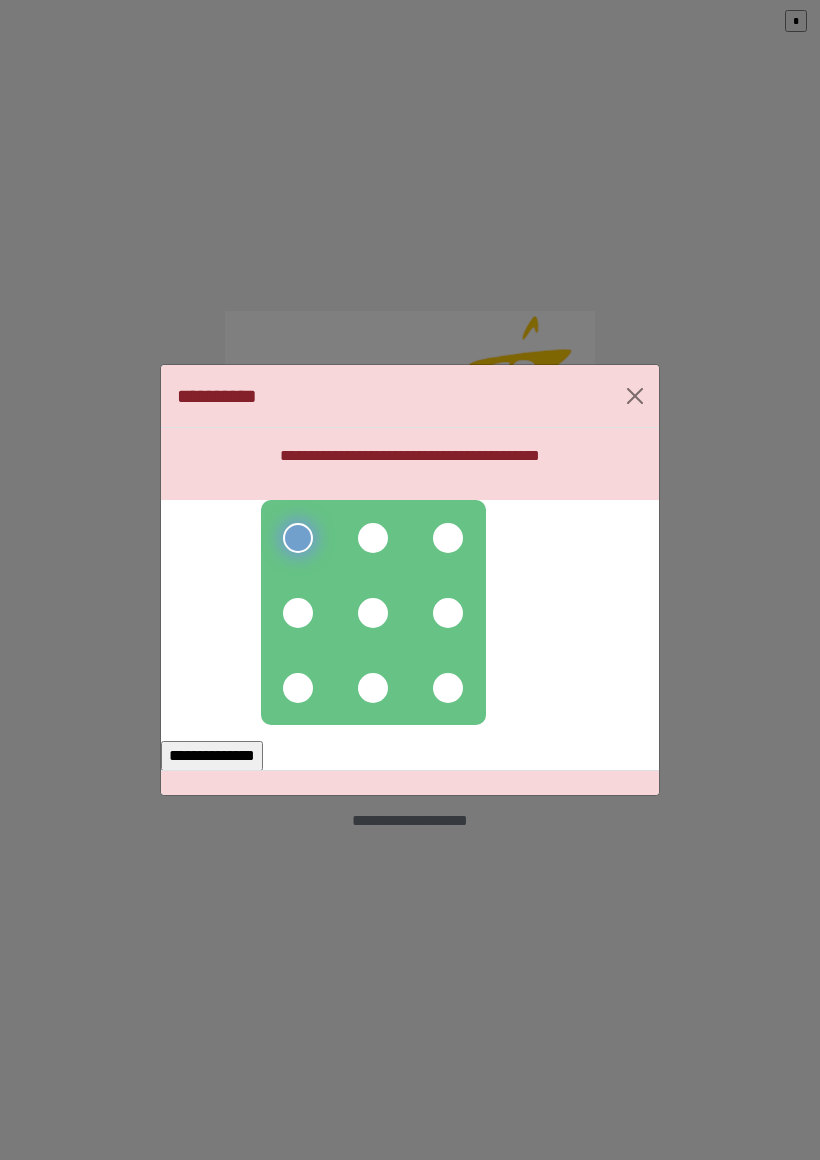 click at bounding box center (373, 538) 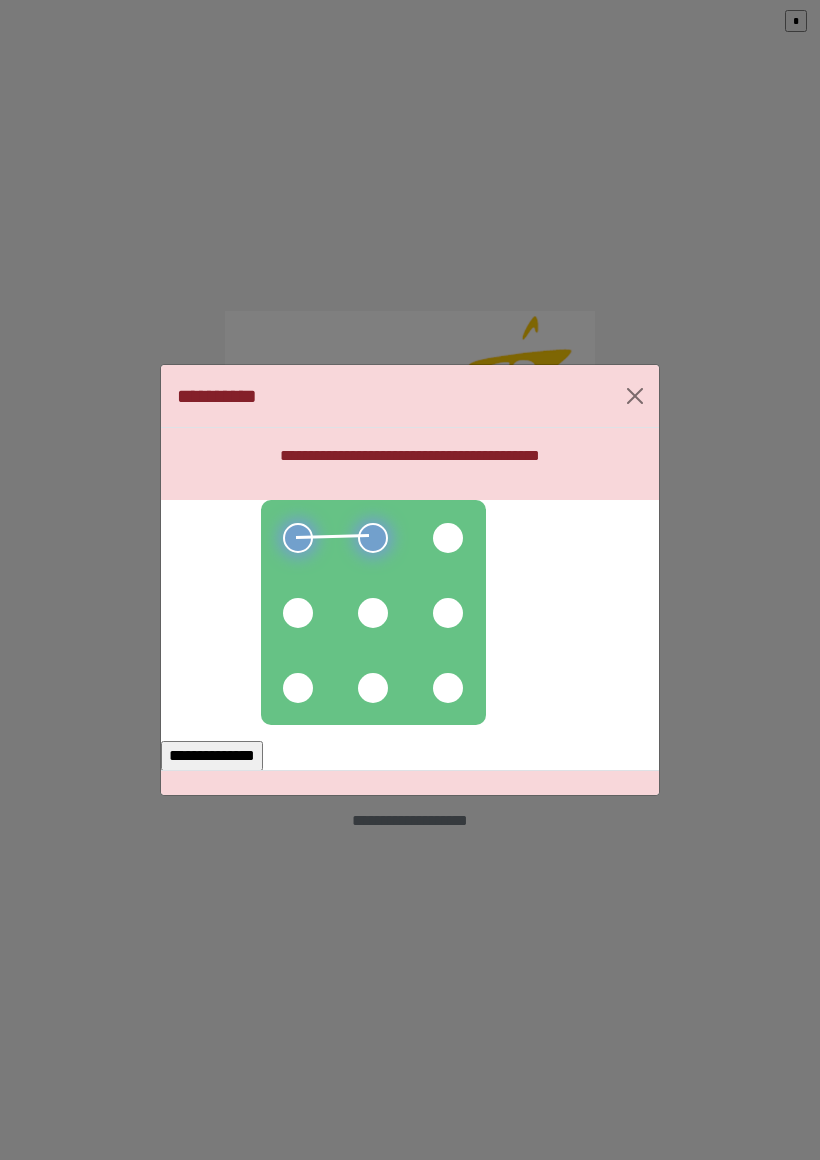click at bounding box center [373, 613] 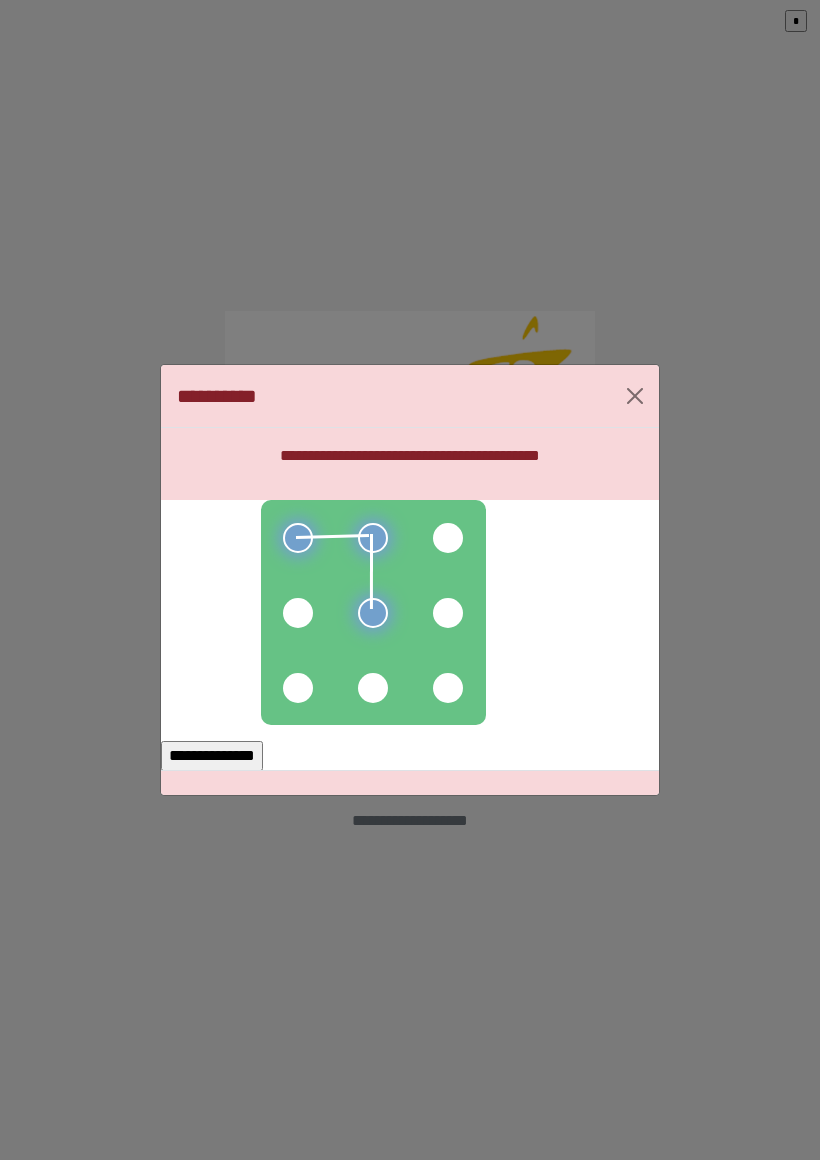click at bounding box center (373, 688) 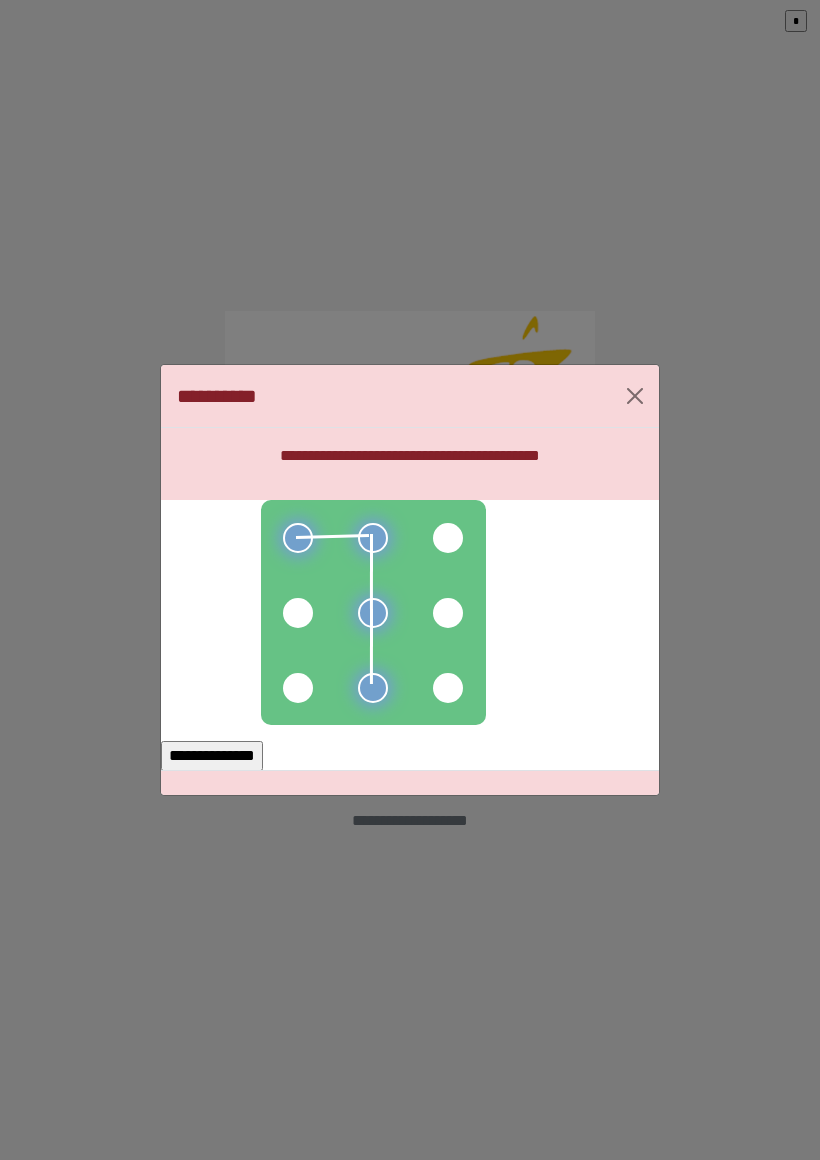 click at bounding box center (448, 688) 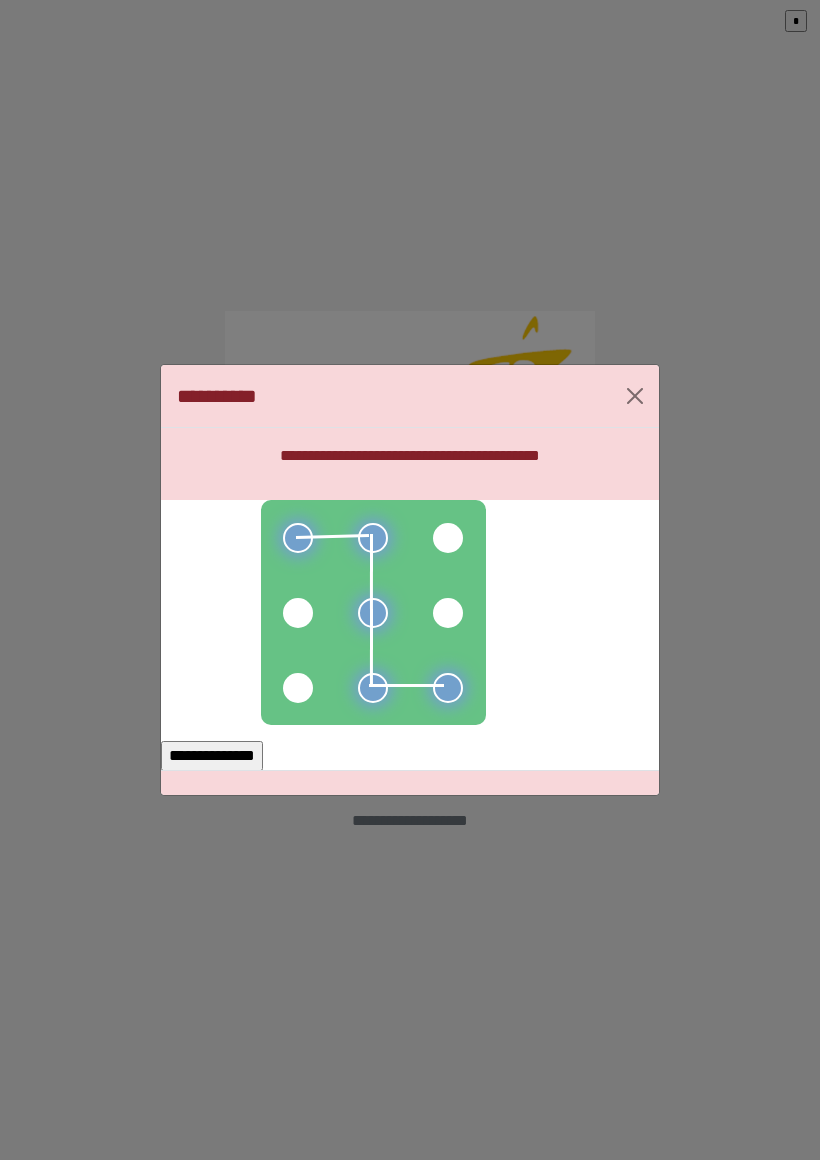 click at bounding box center (448, 613) 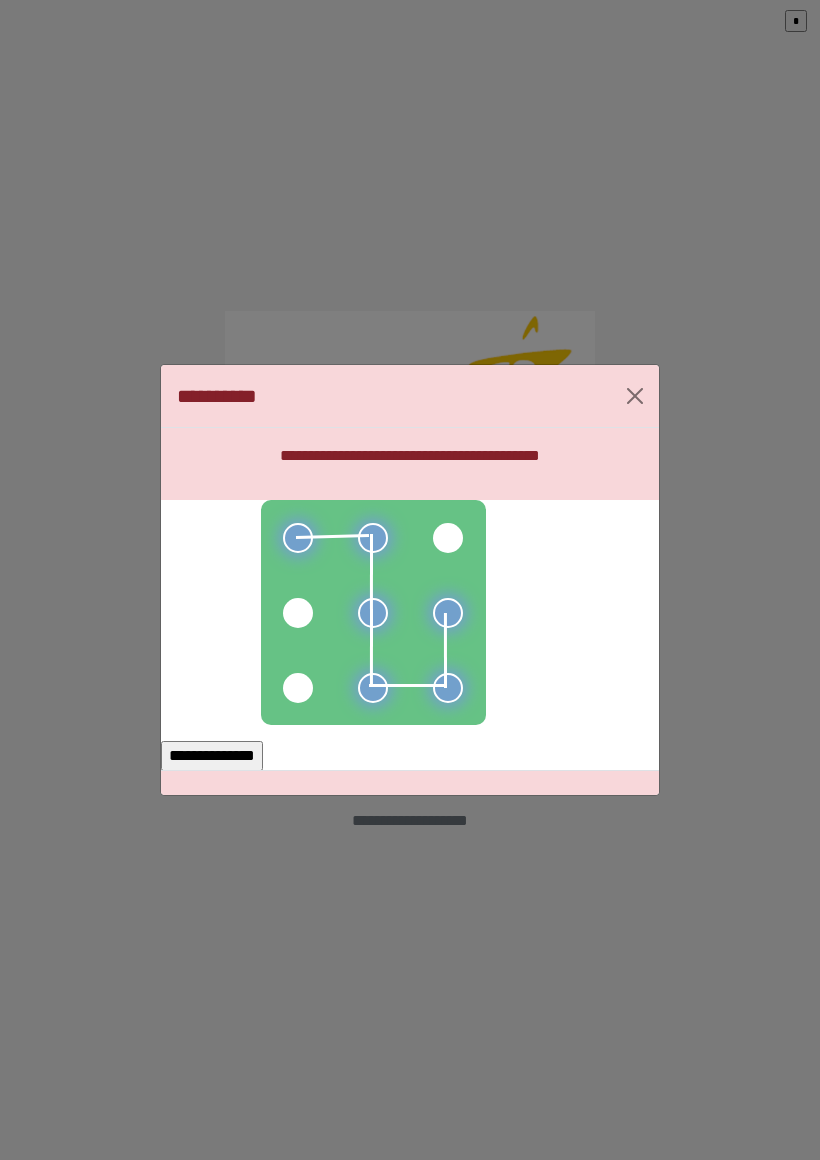click on "**********" at bounding box center [212, 756] 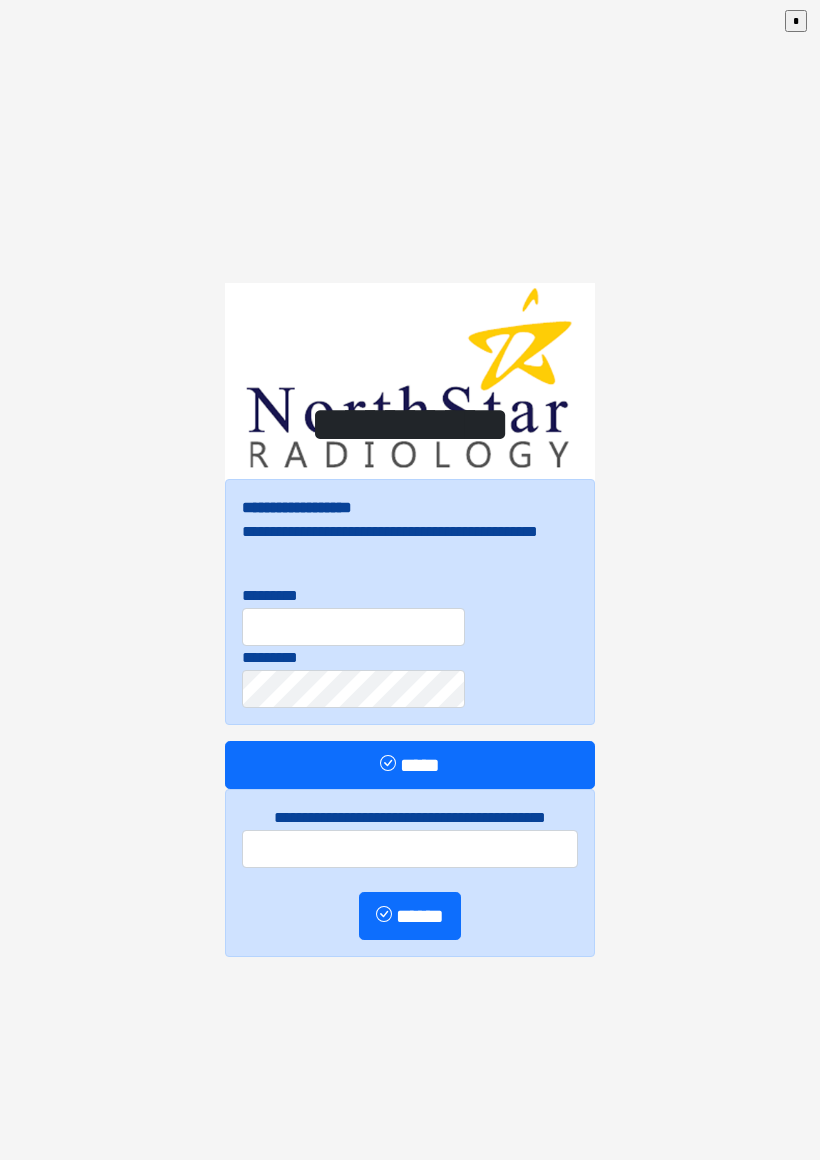 scroll, scrollTop: 0, scrollLeft: 0, axis: both 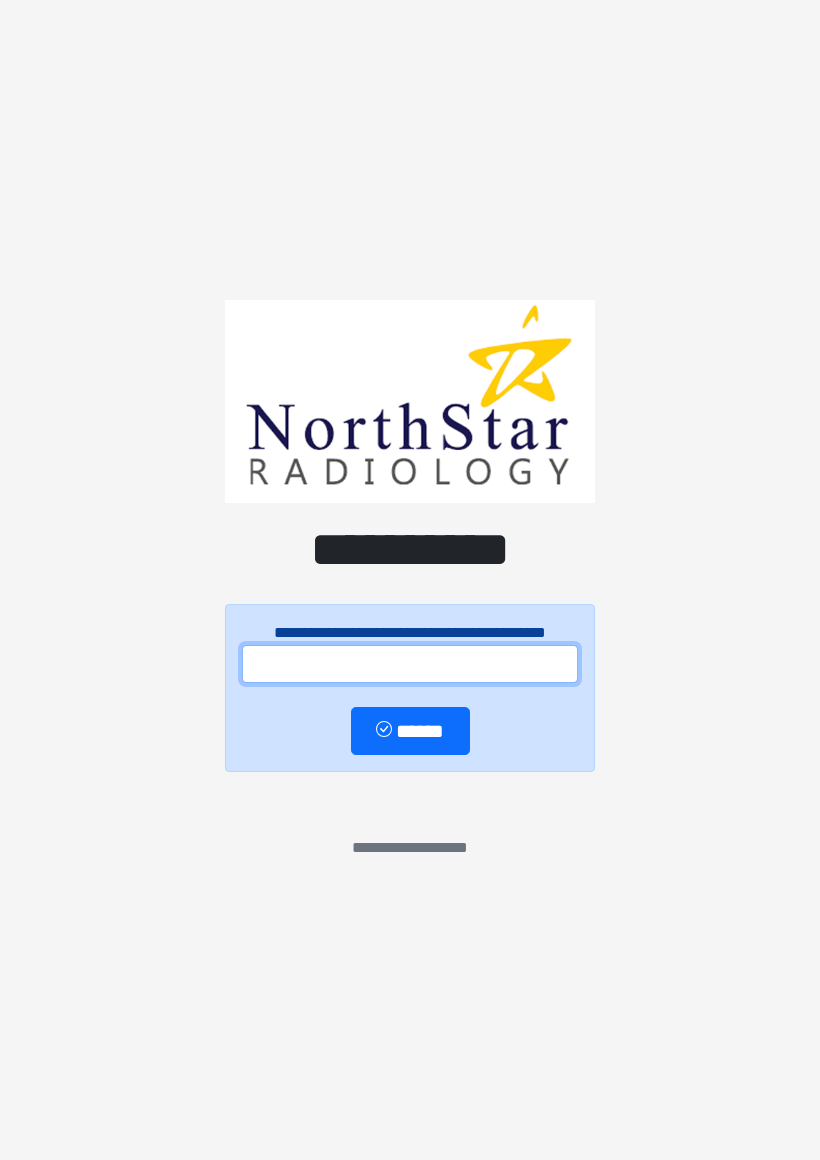click at bounding box center (410, 664) 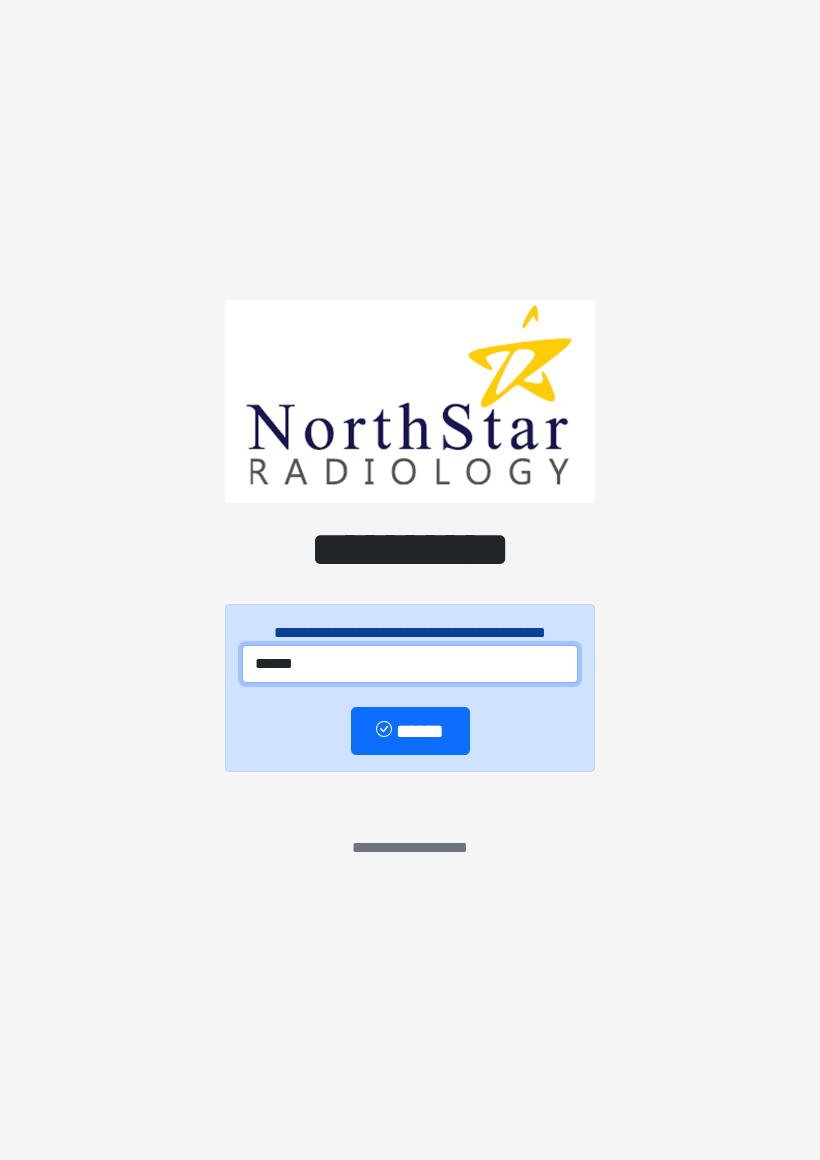 type on "******" 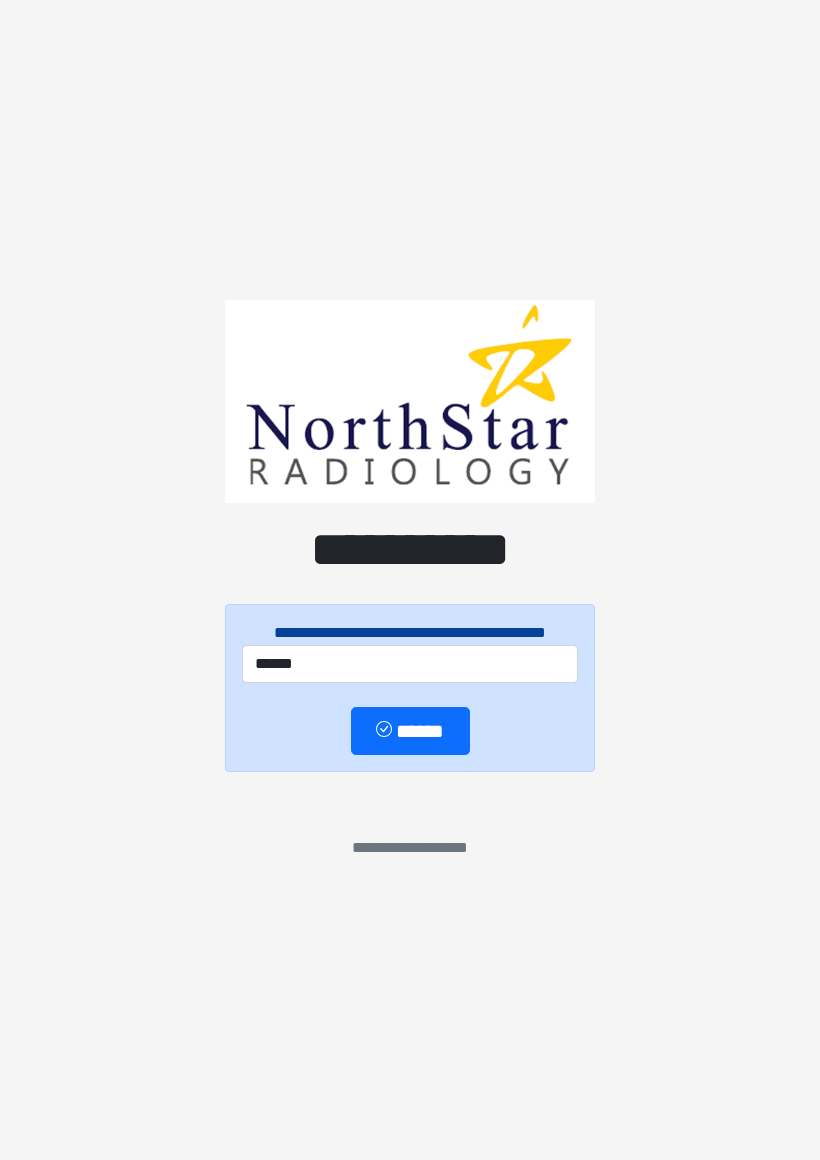 click on "******" at bounding box center [410, 731] 